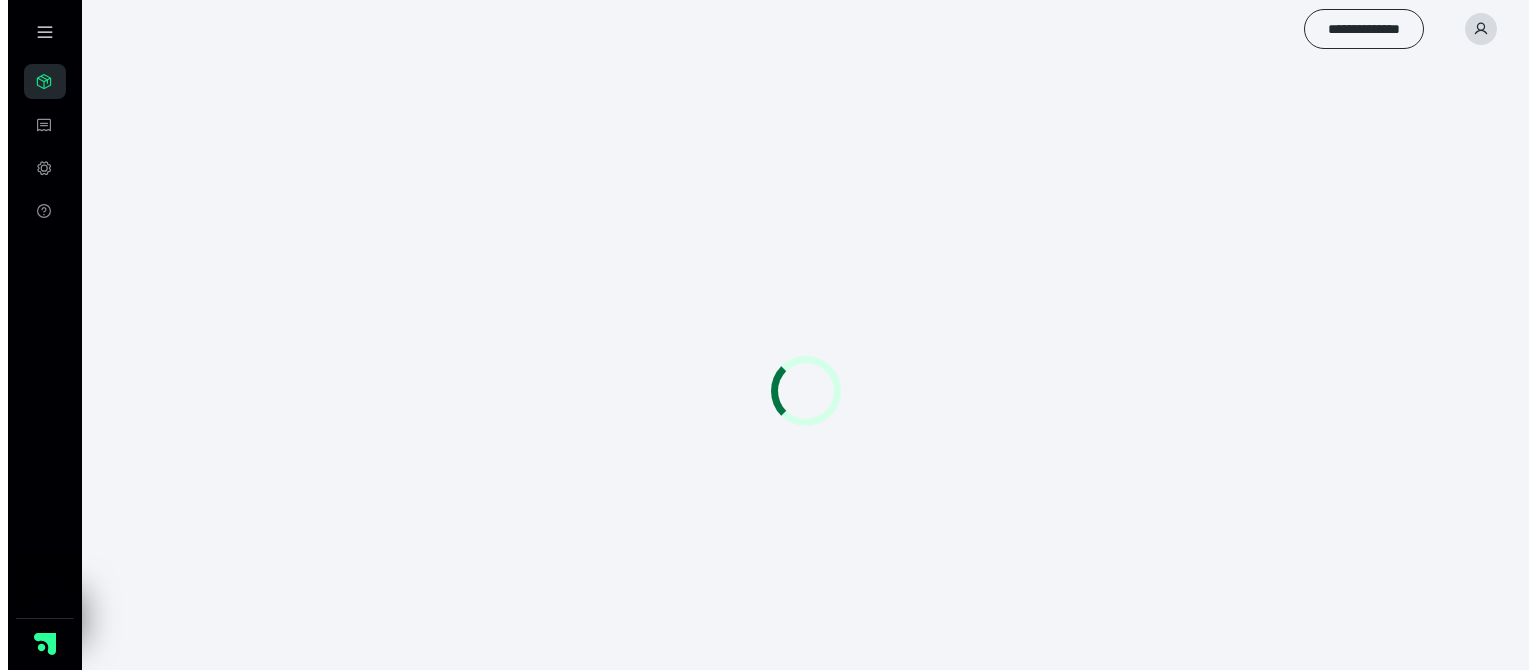 scroll, scrollTop: 0, scrollLeft: 0, axis: both 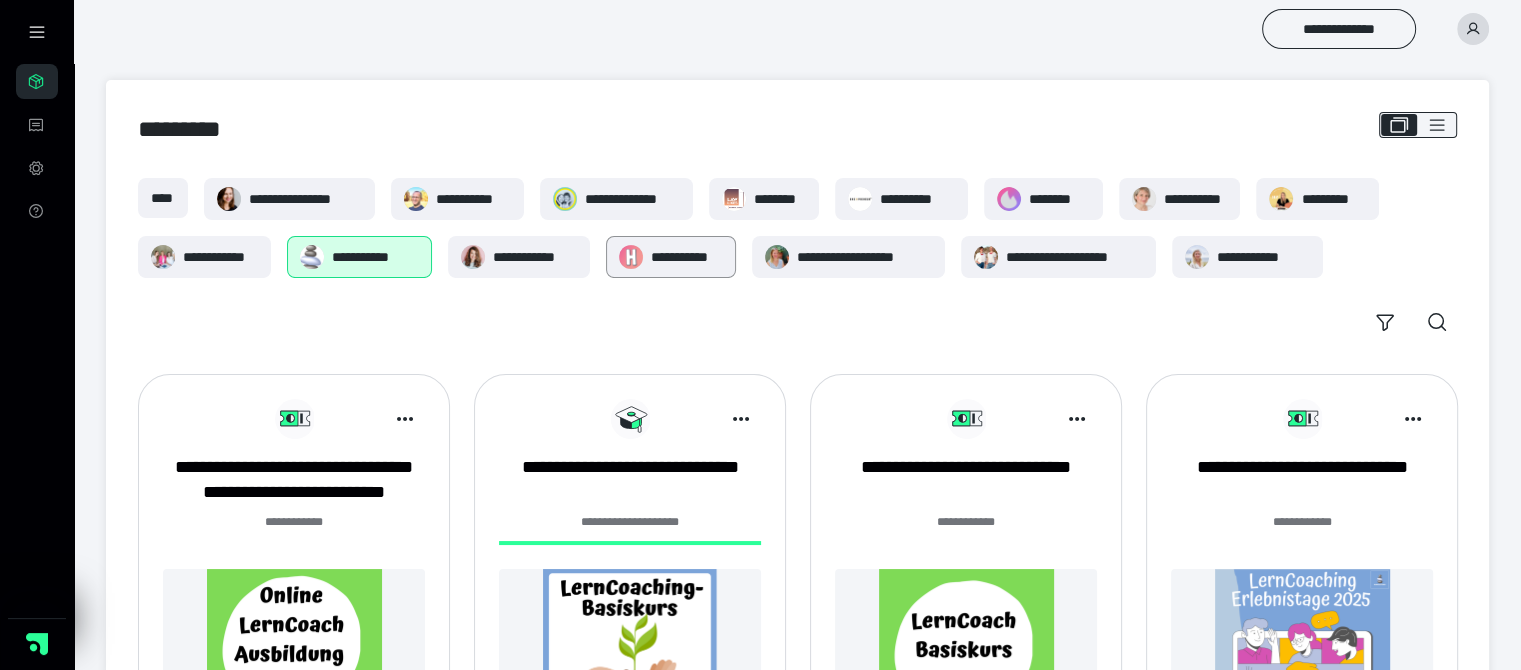 click on "**********" at bounding box center (687, 257) 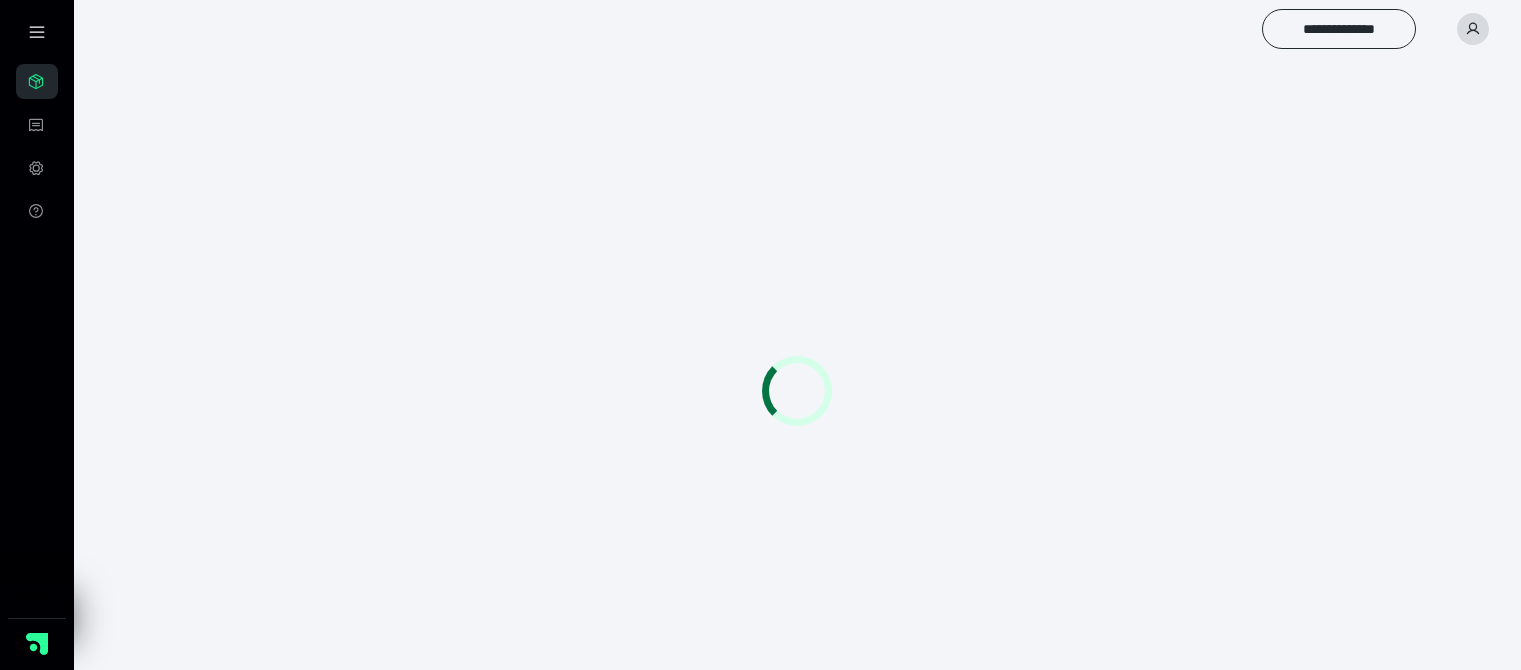 scroll, scrollTop: 0, scrollLeft: 0, axis: both 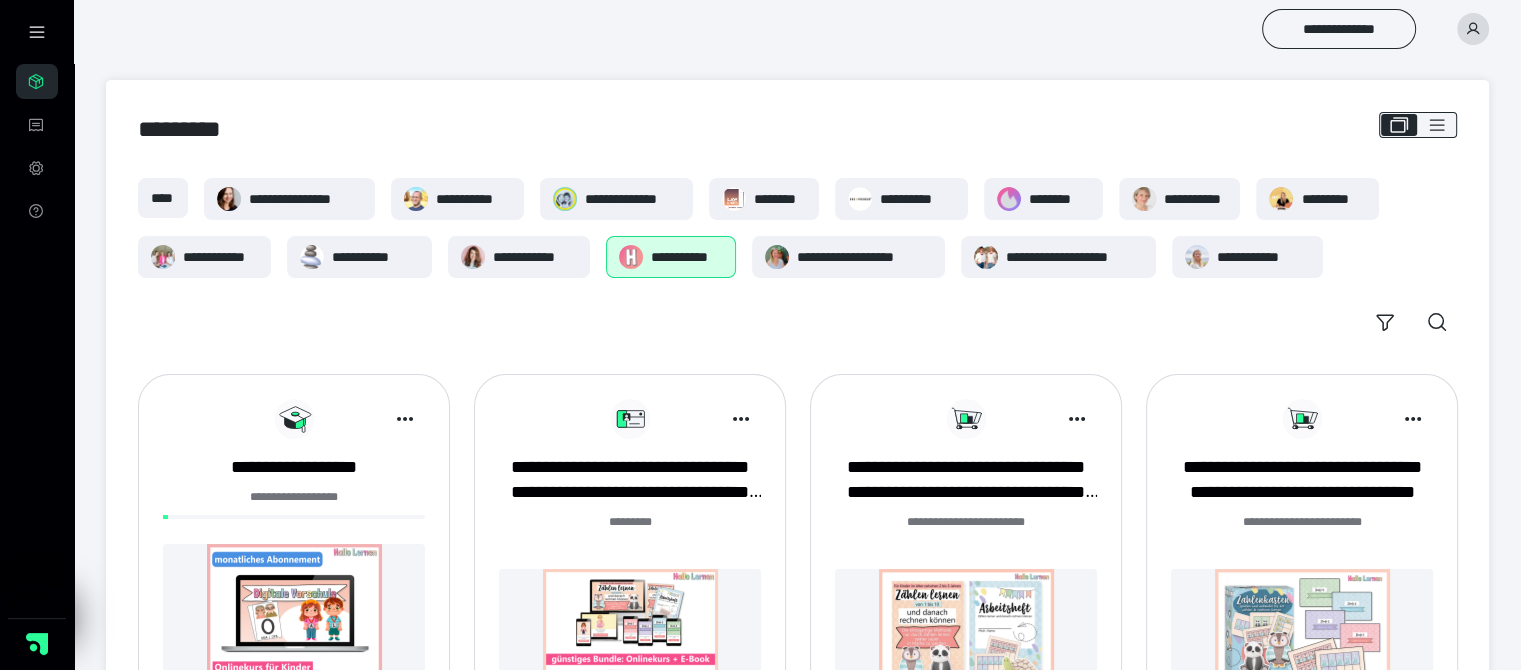 click on "**********" at bounding box center (294, 587) 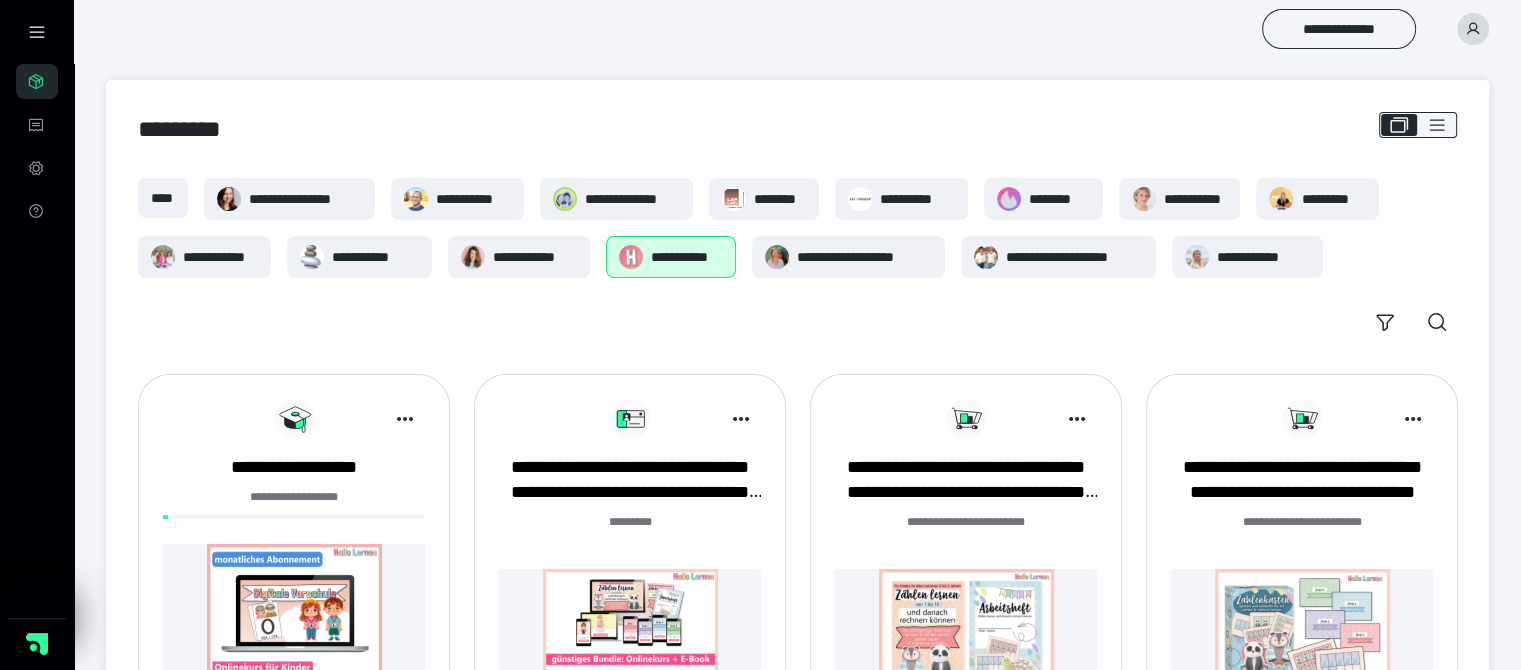 click at bounding box center [294, 631] 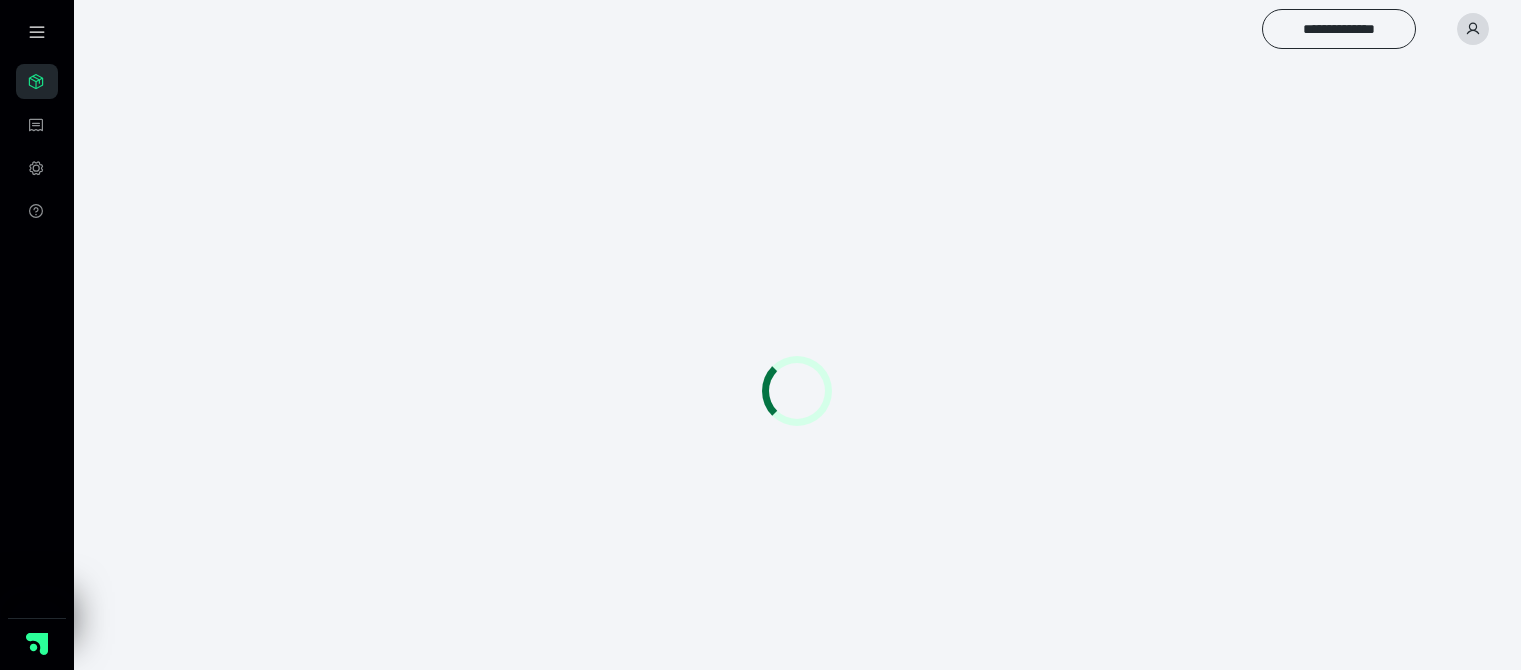 scroll, scrollTop: 0, scrollLeft: 0, axis: both 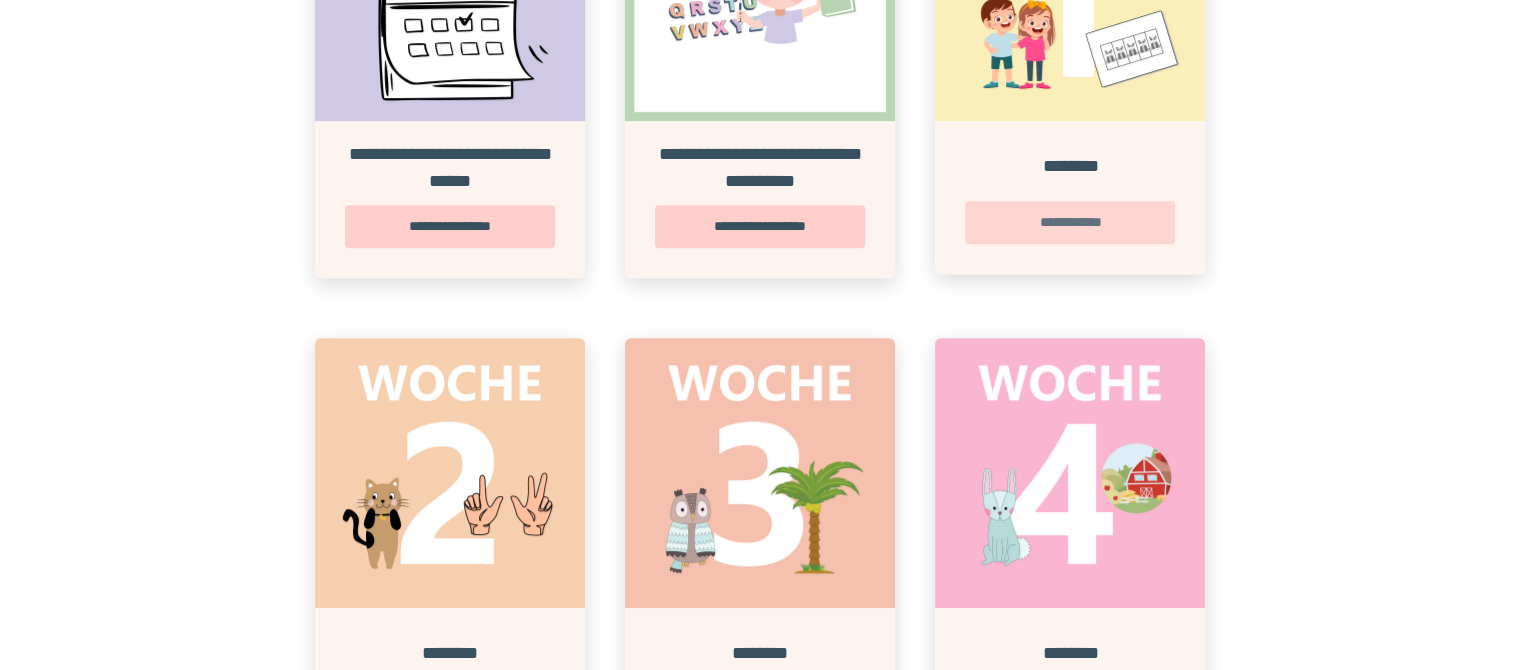 click on "**********" at bounding box center (1070, 222) 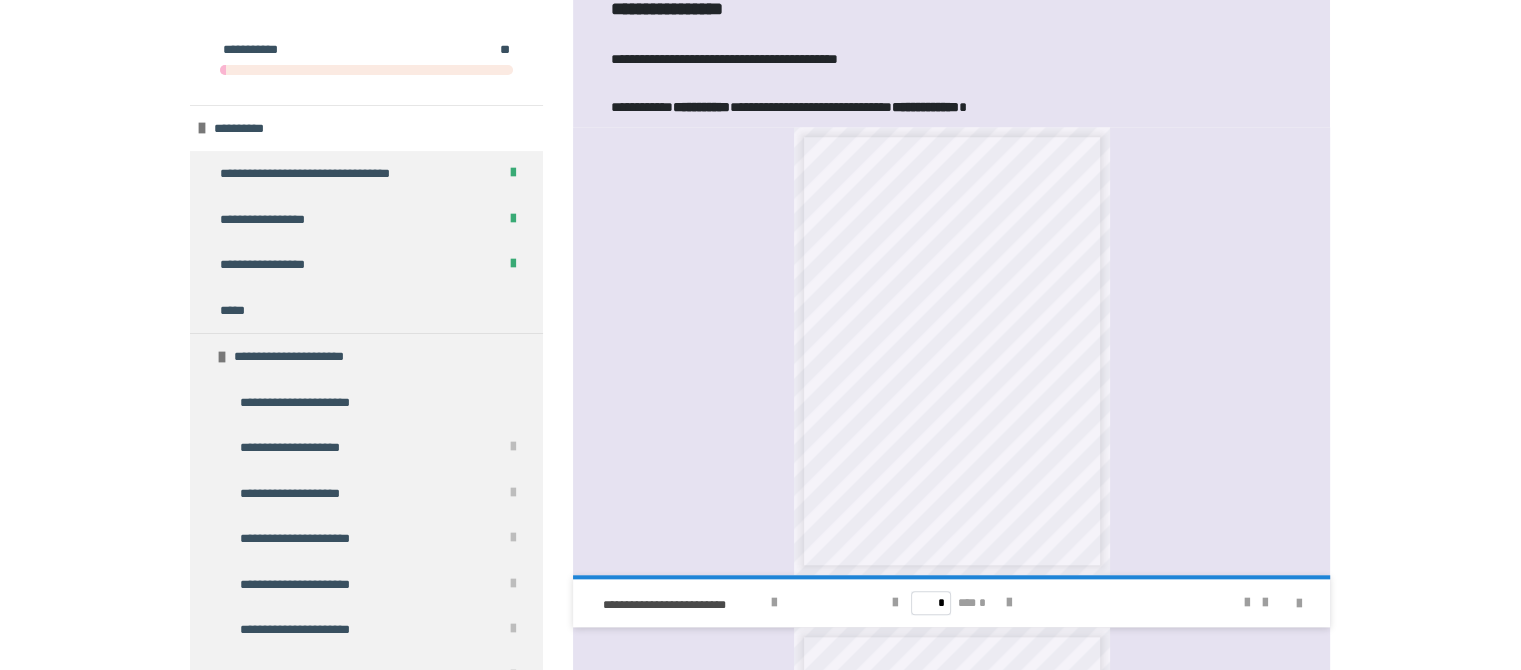 scroll, scrollTop: 1880, scrollLeft: 0, axis: vertical 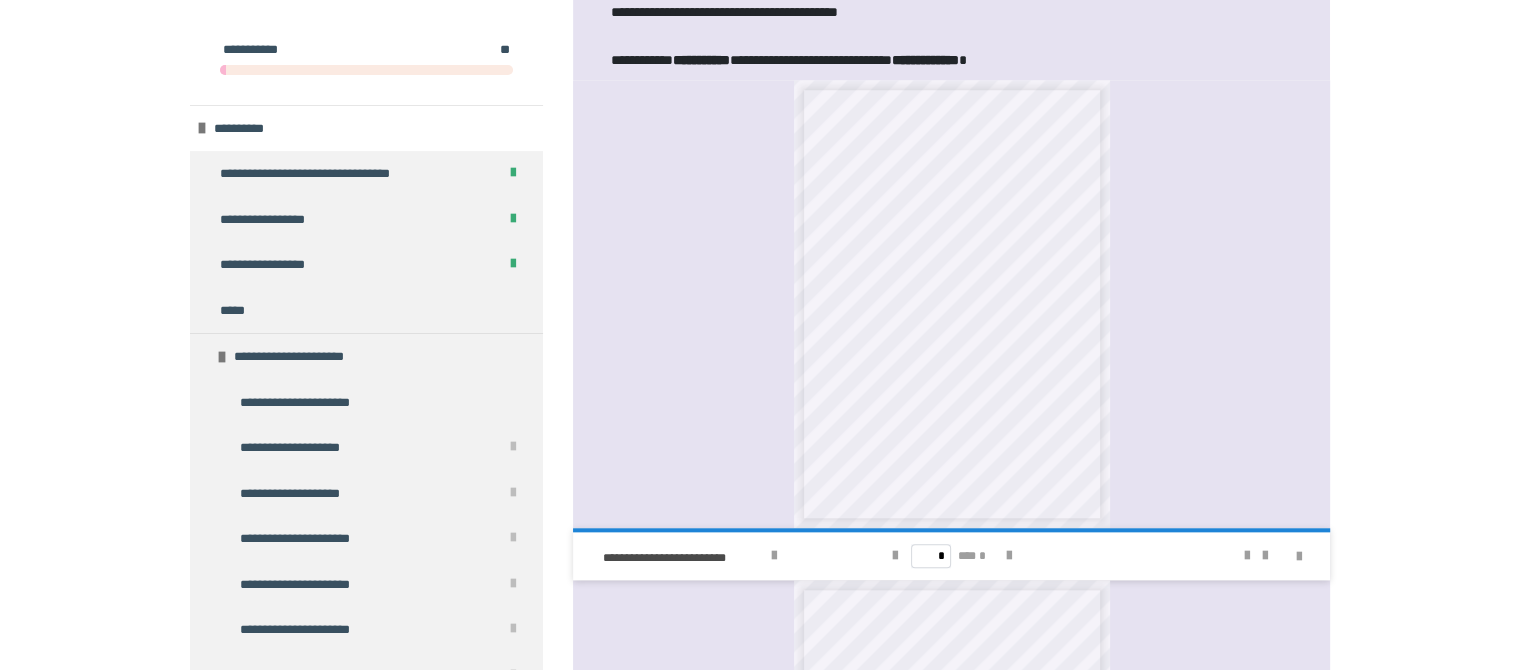 click on "**********" at bounding box center (760, 196) 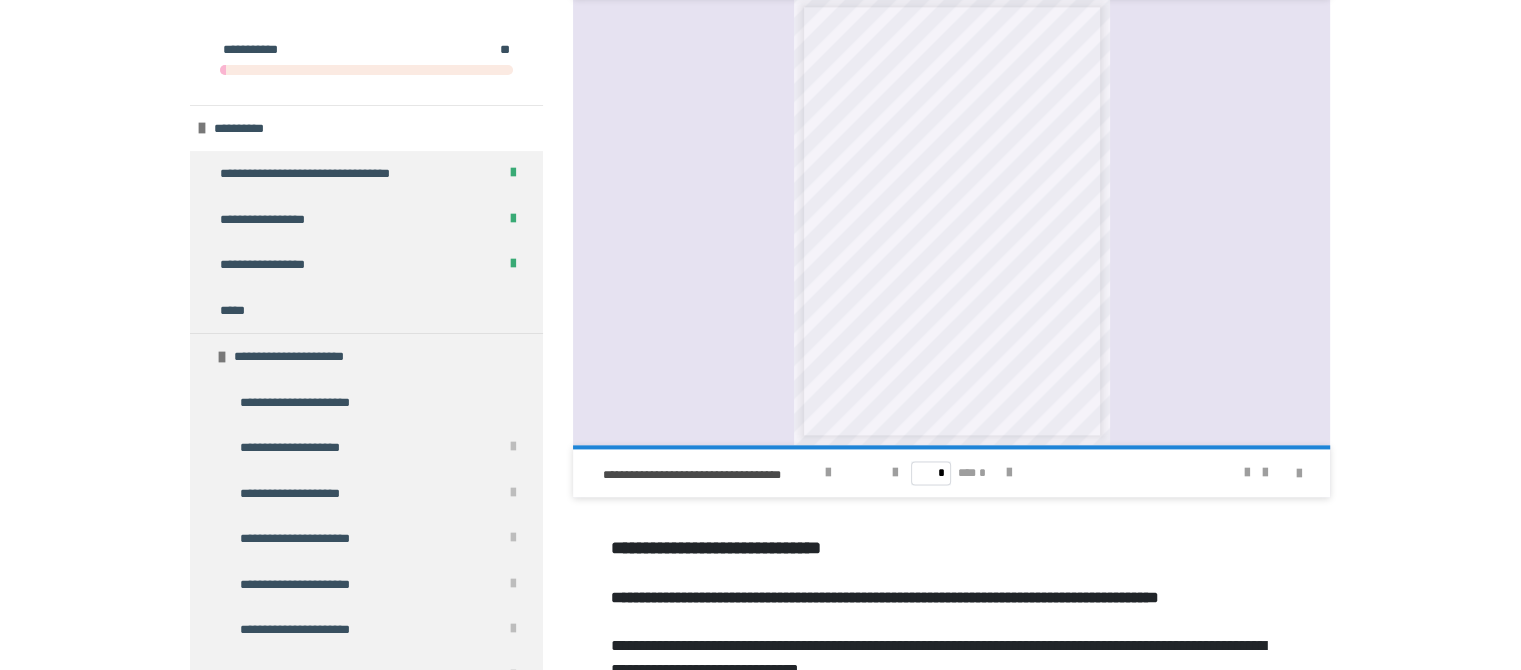 scroll, scrollTop: 2720, scrollLeft: 0, axis: vertical 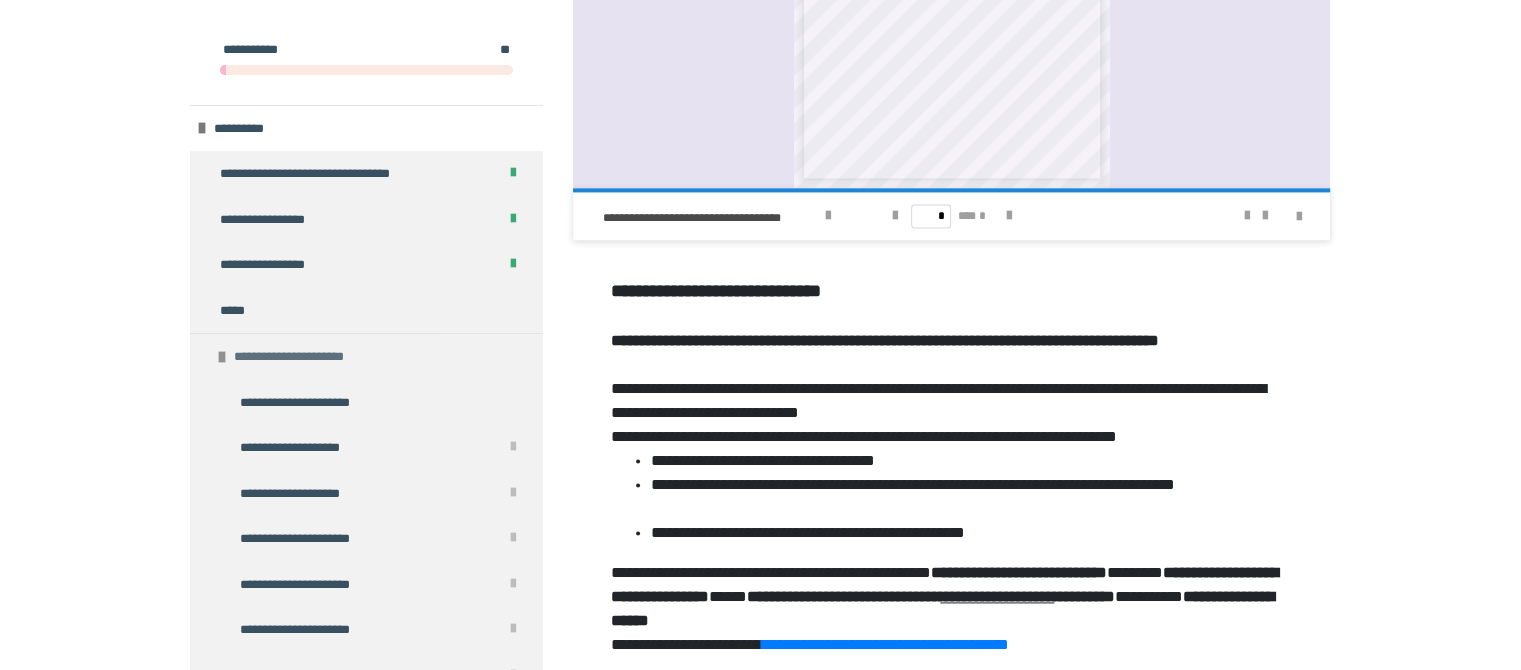 click at bounding box center [222, 357] 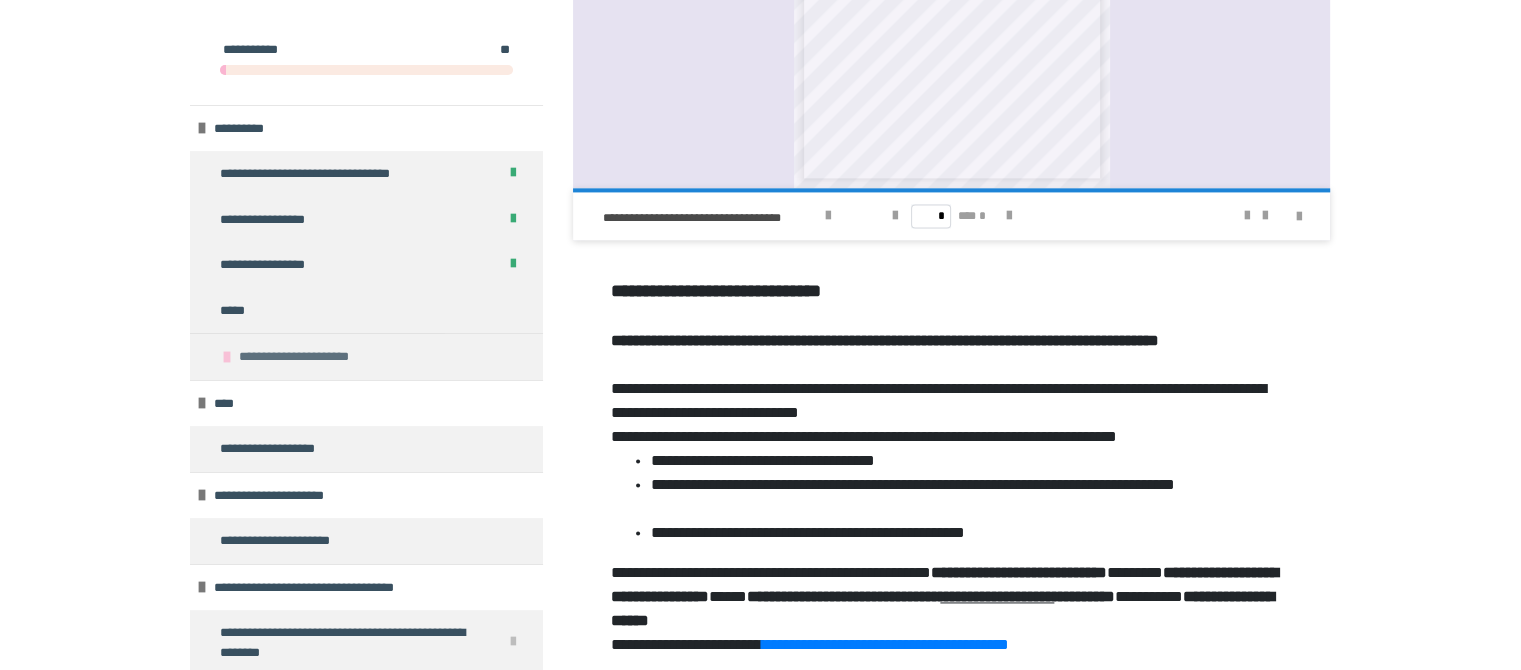 click at bounding box center (227, 357) 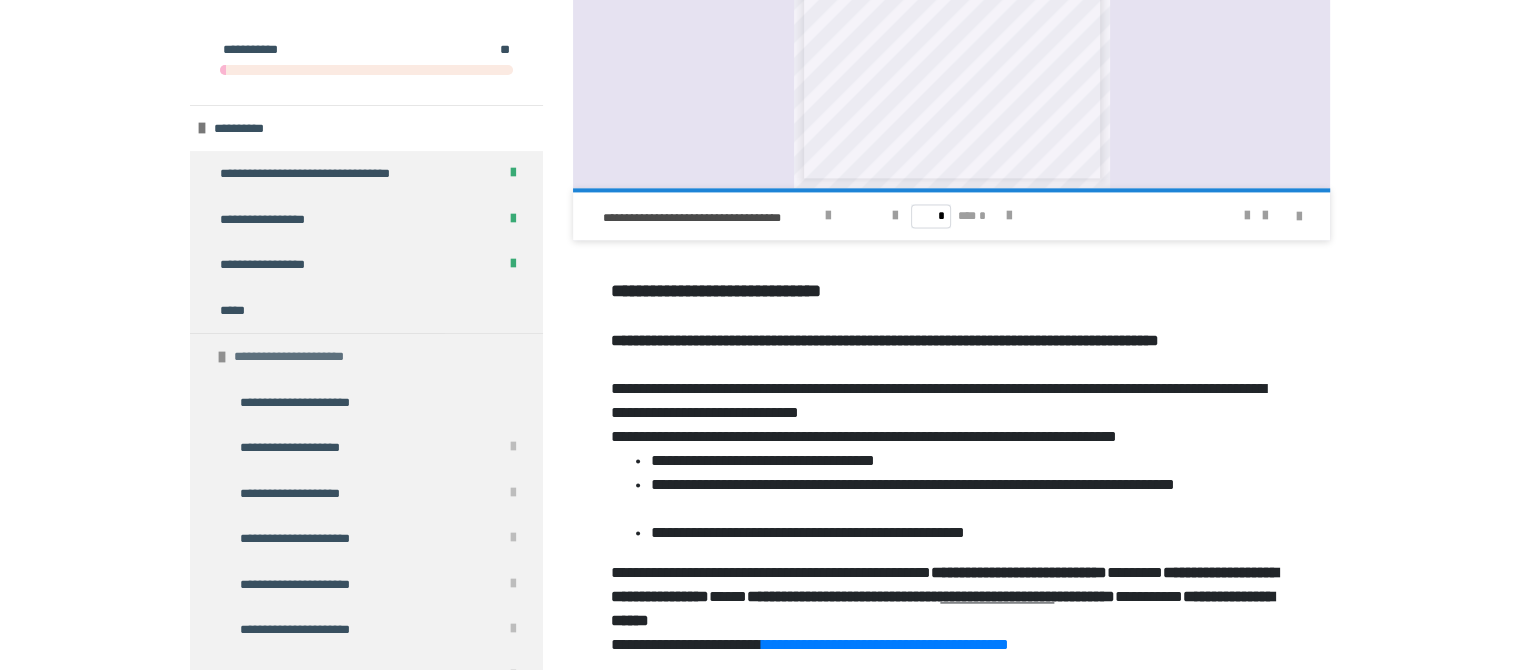 click at bounding box center (222, 357) 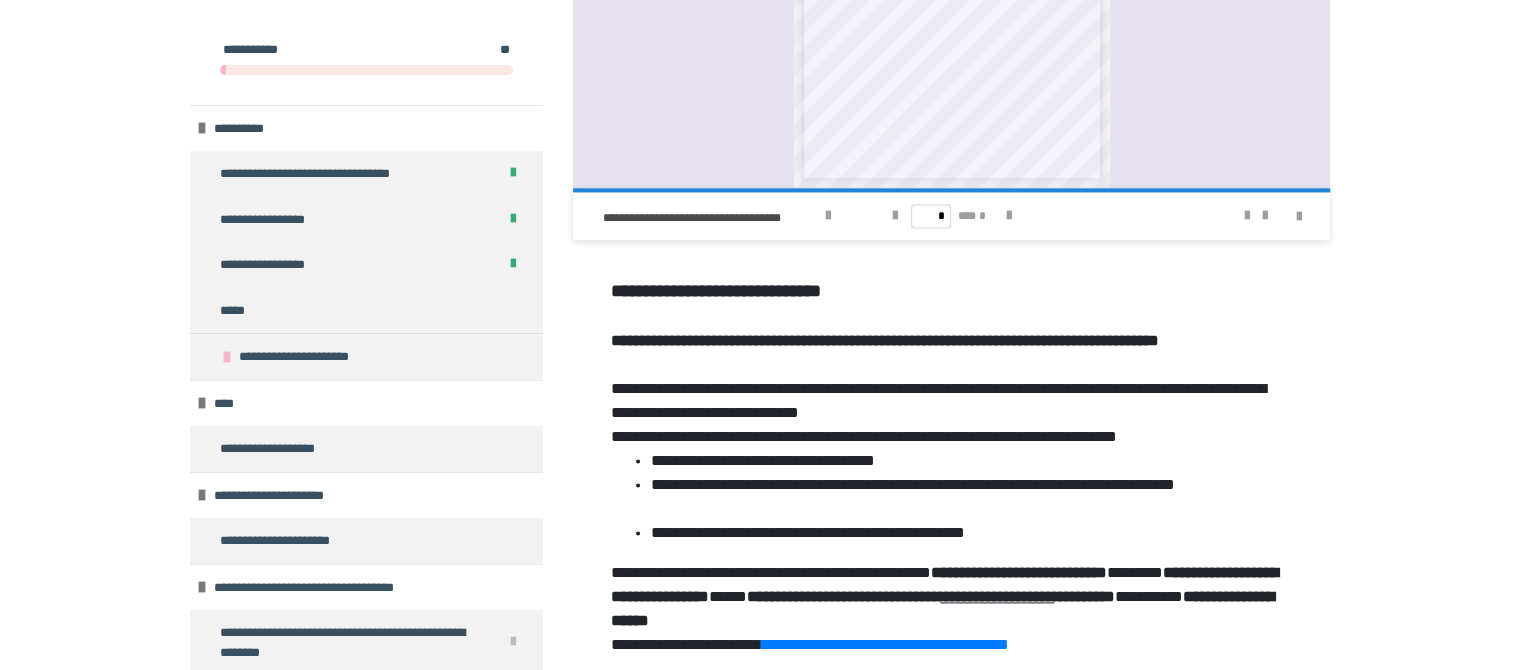 click on "**********" at bounding box center (760, -644) 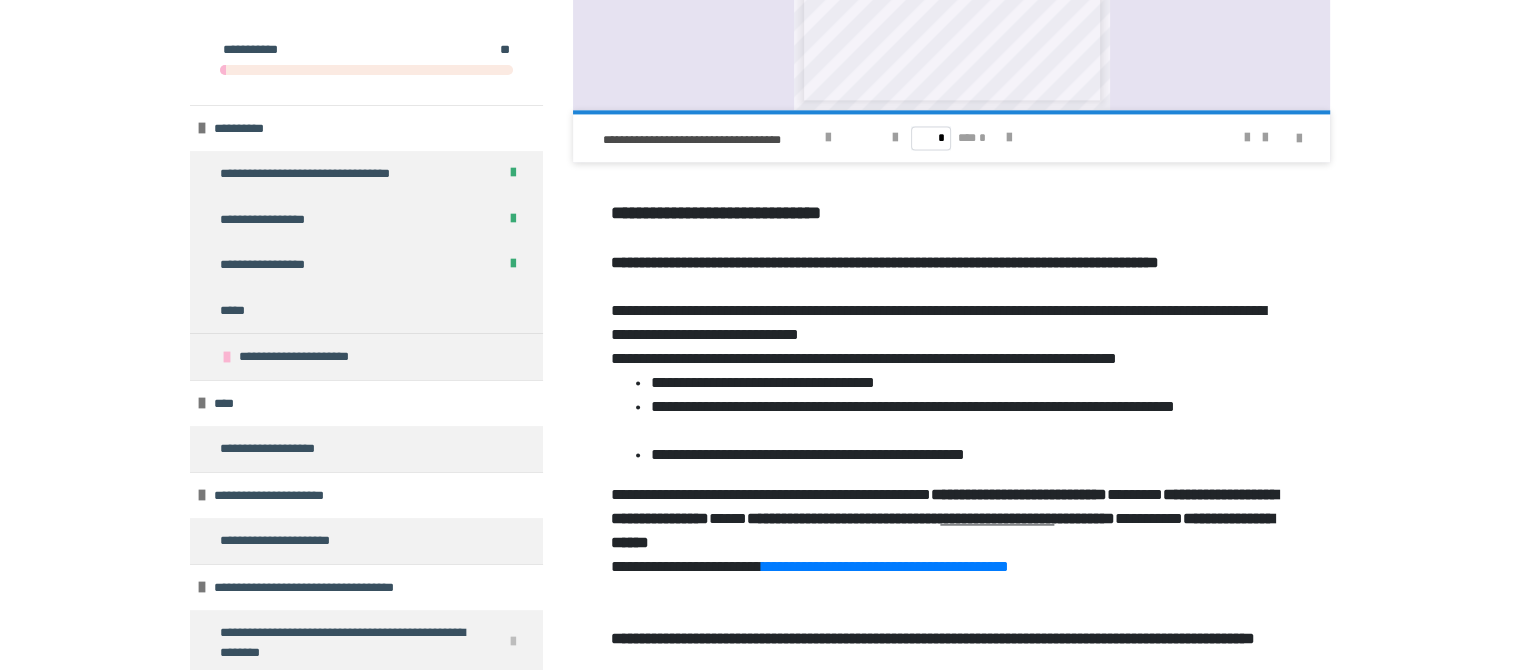 scroll, scrollTop: 2800, scrollLeft: 0, axis: vertical 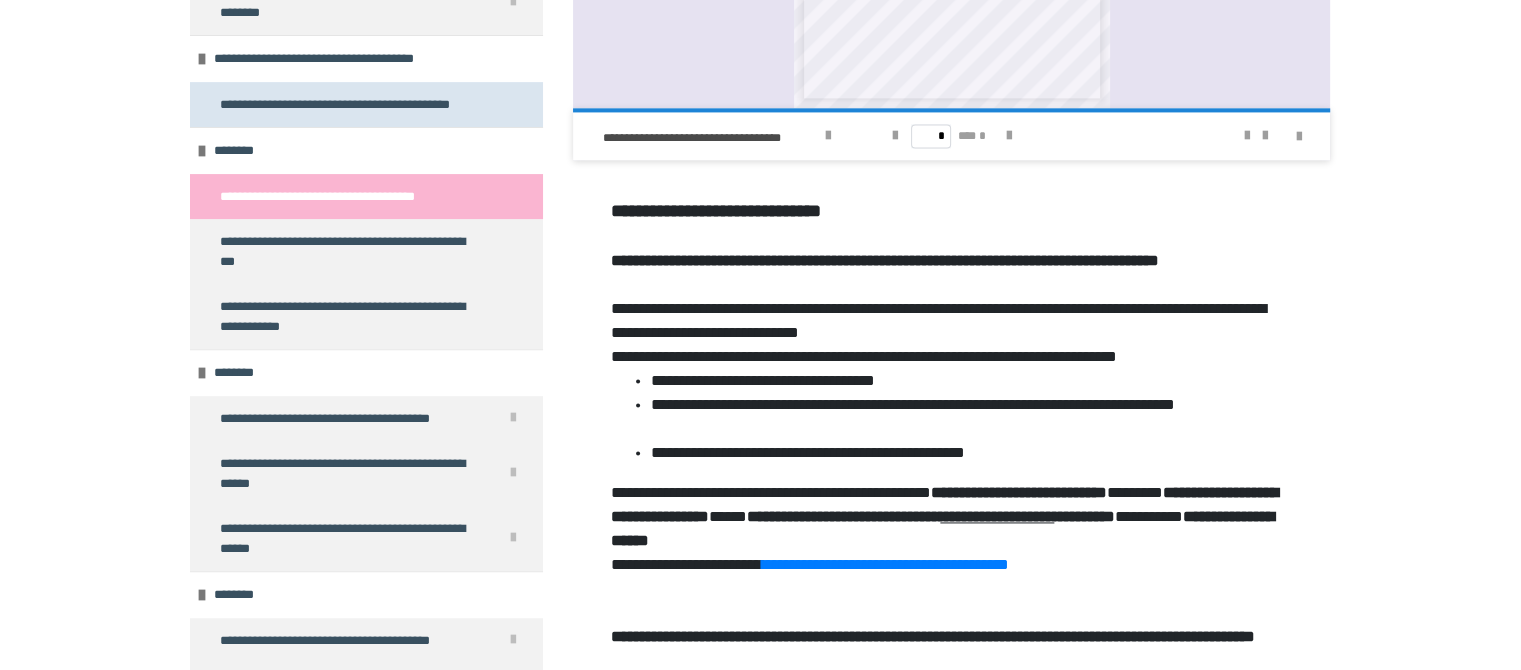 click on "**********" at bounding box center [347, 105] 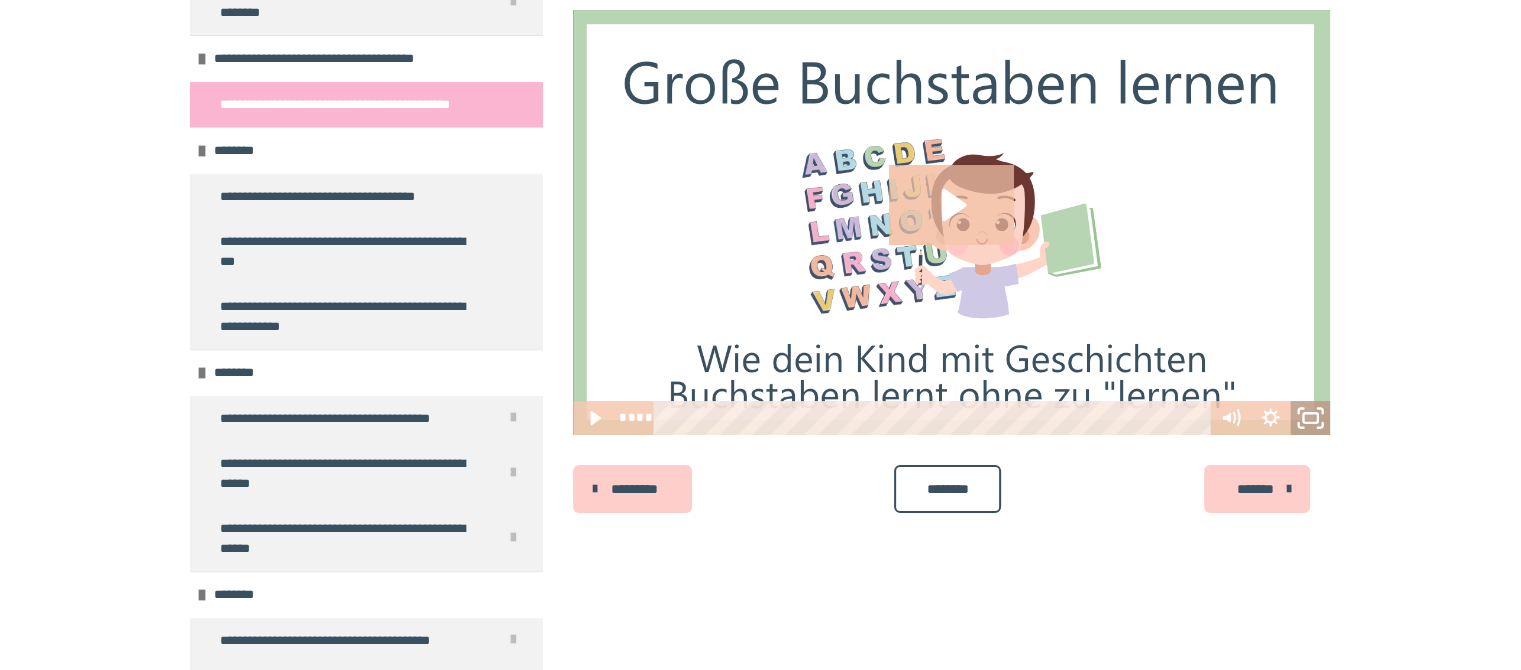 click 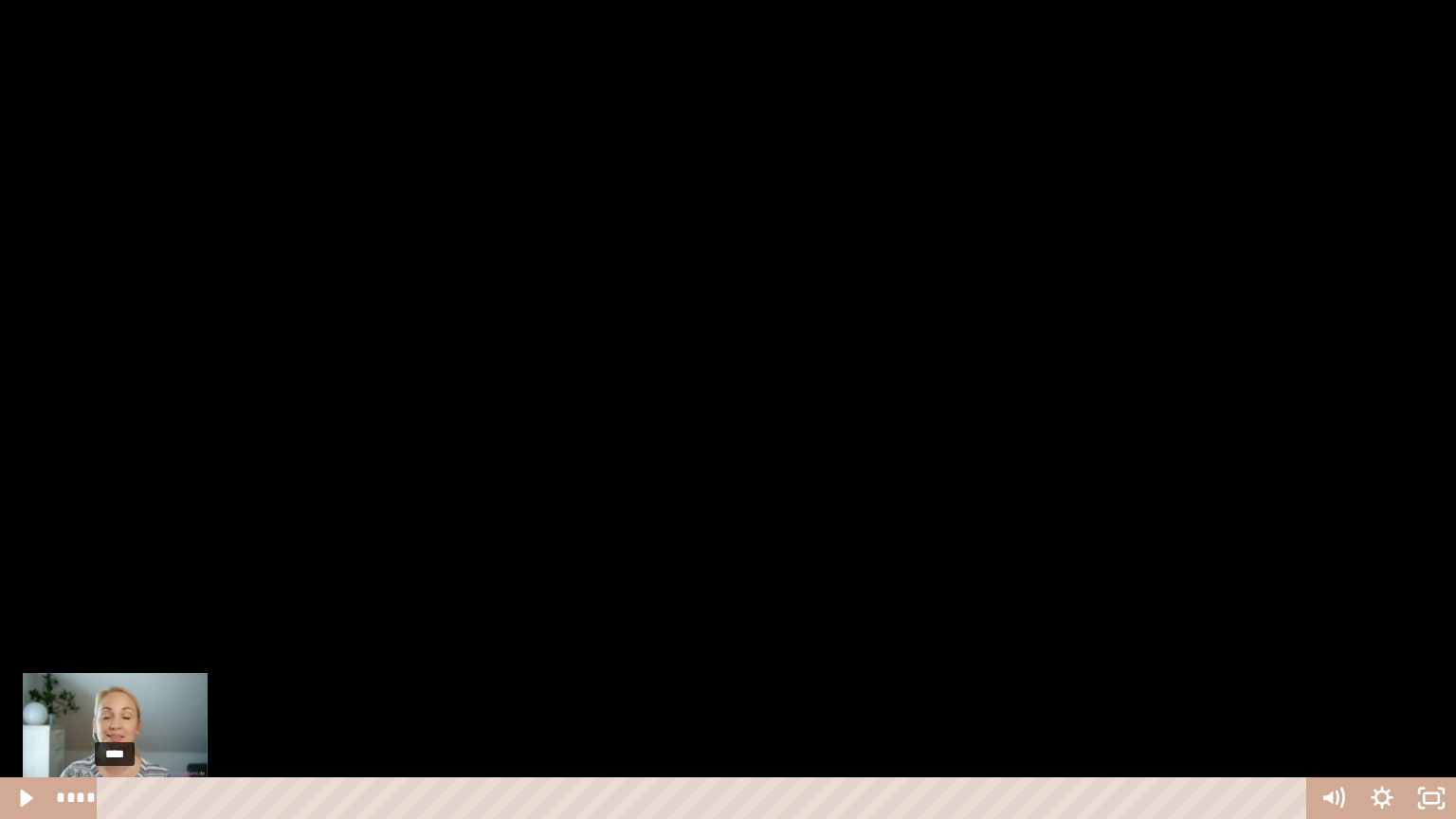 click on "****" at bounding box center (705, 798) 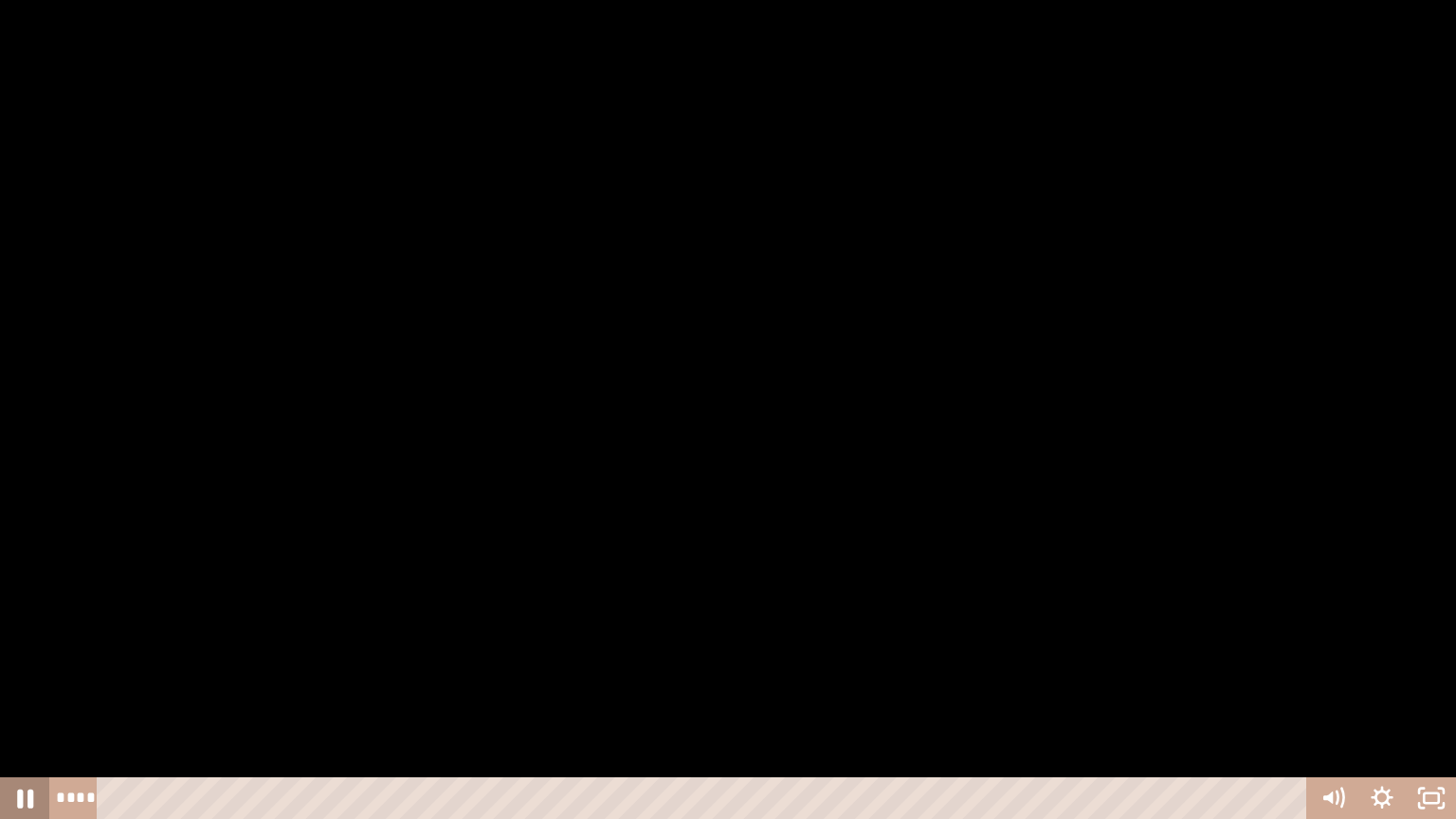 click 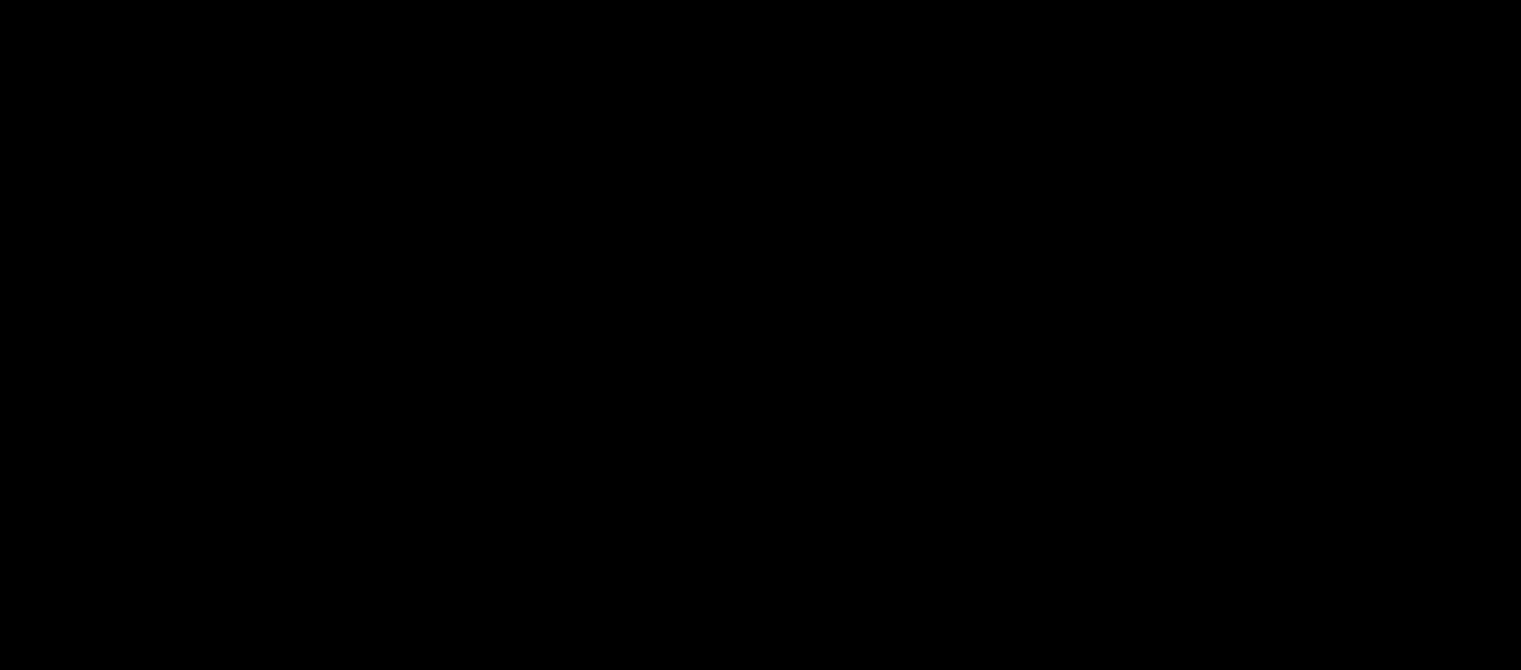 scroll, scrollTop: 262, scrollLeft: 0, axis: vertical 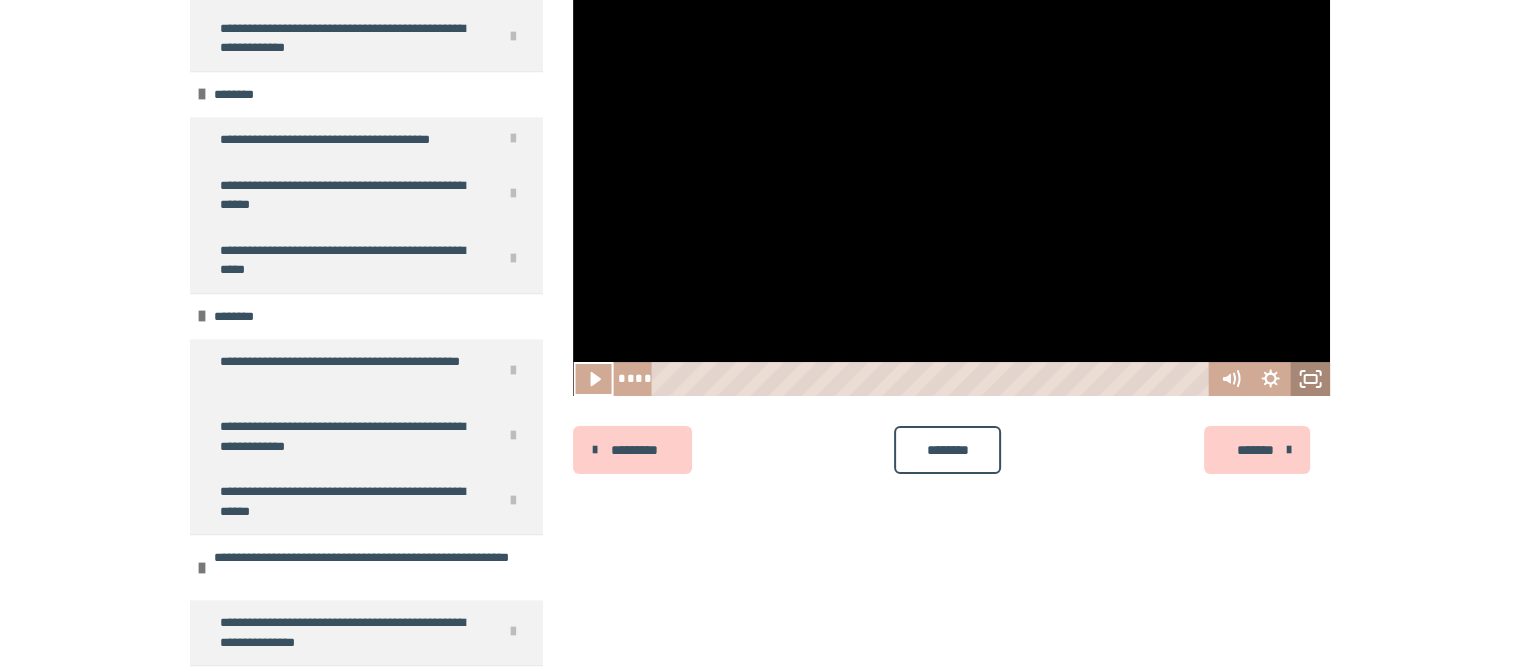 click 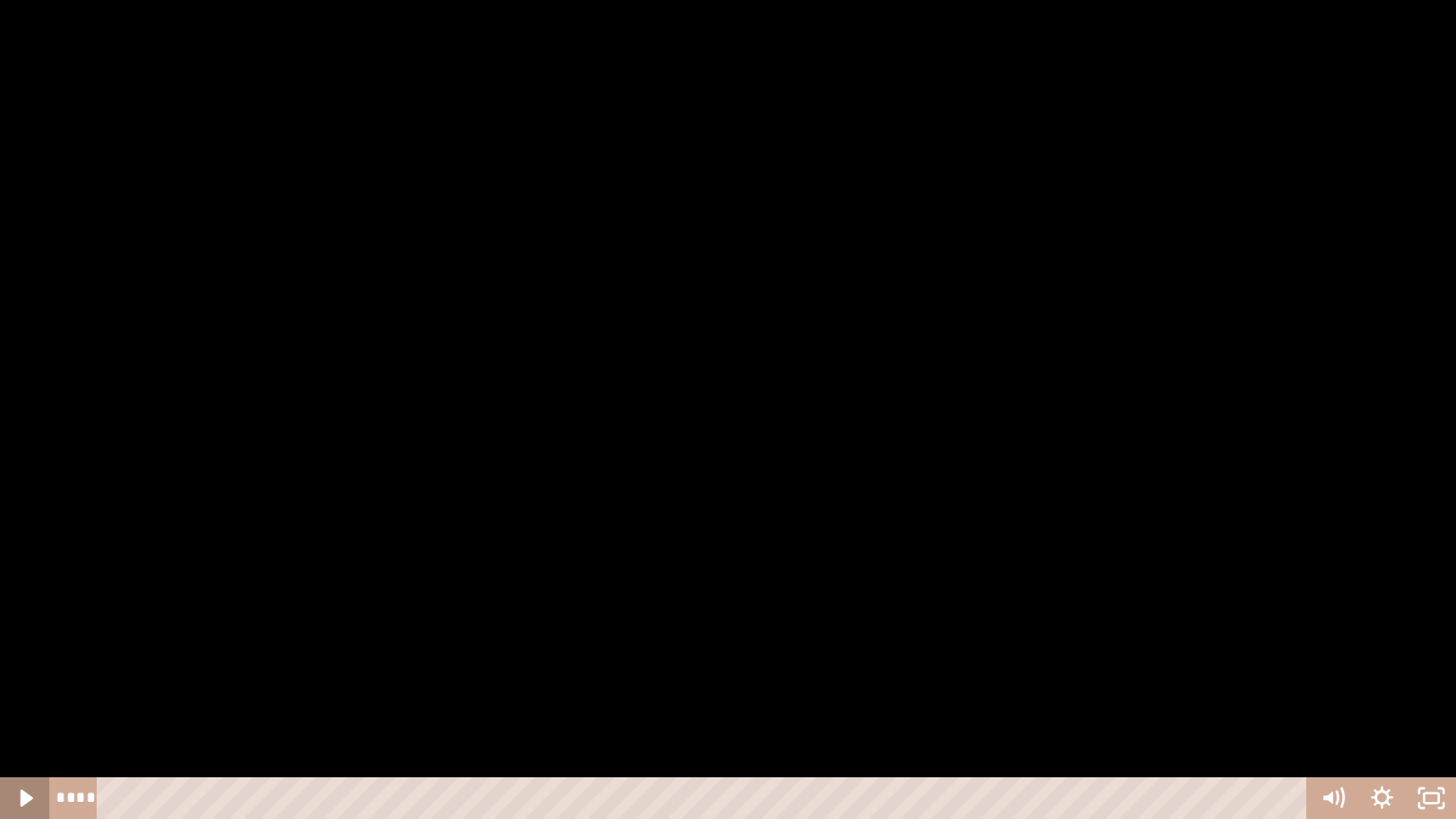 click 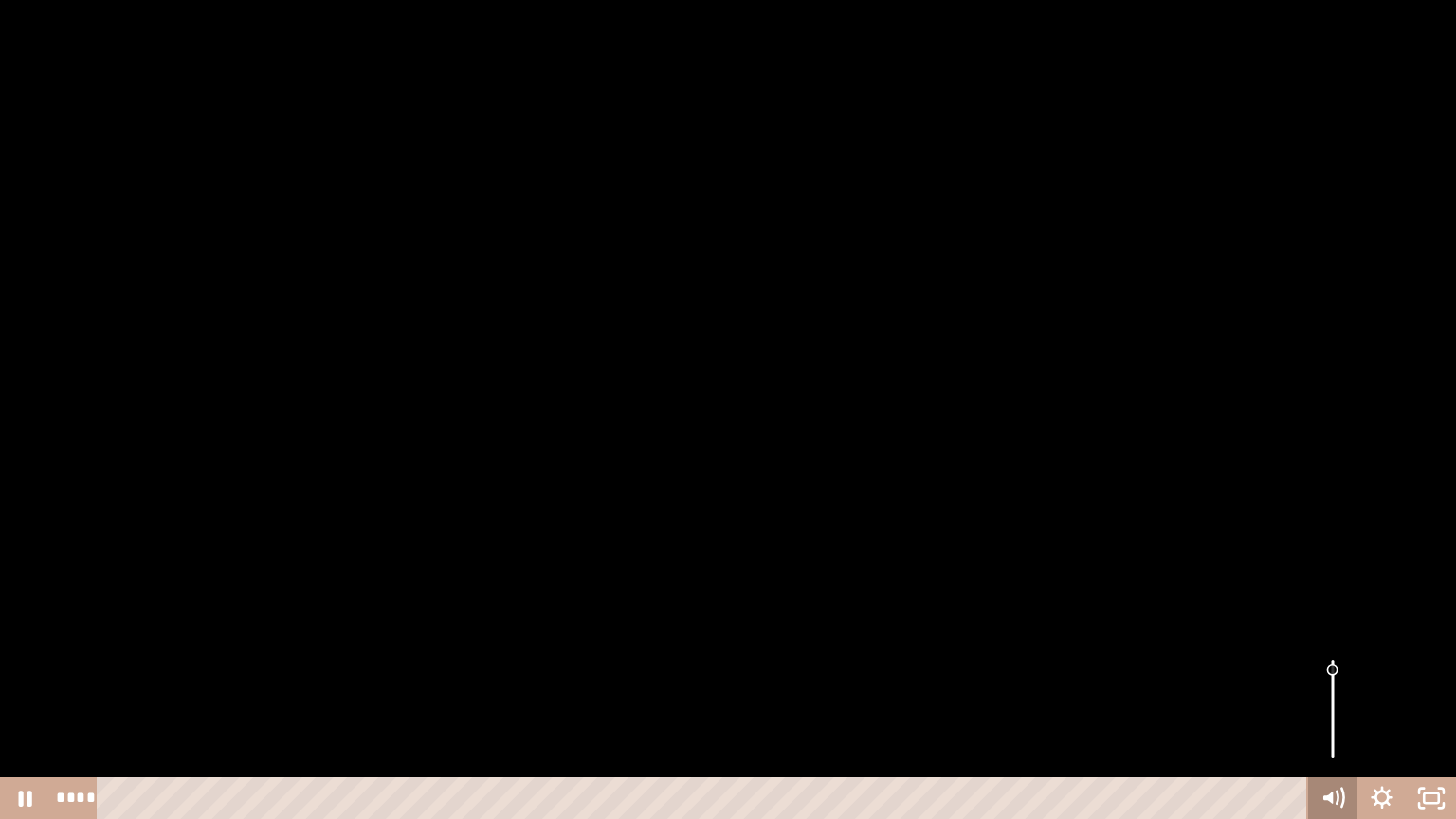 click 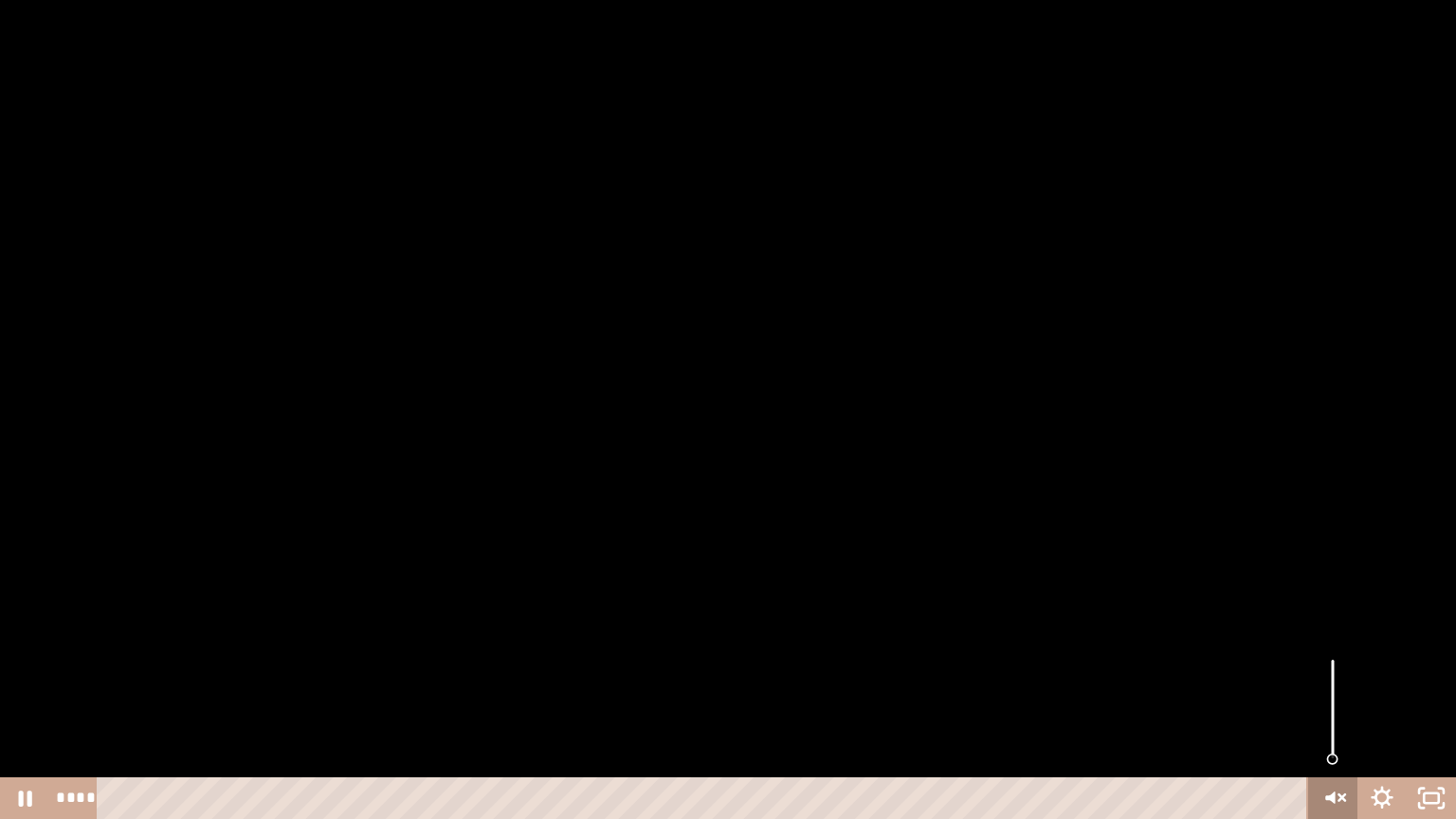click 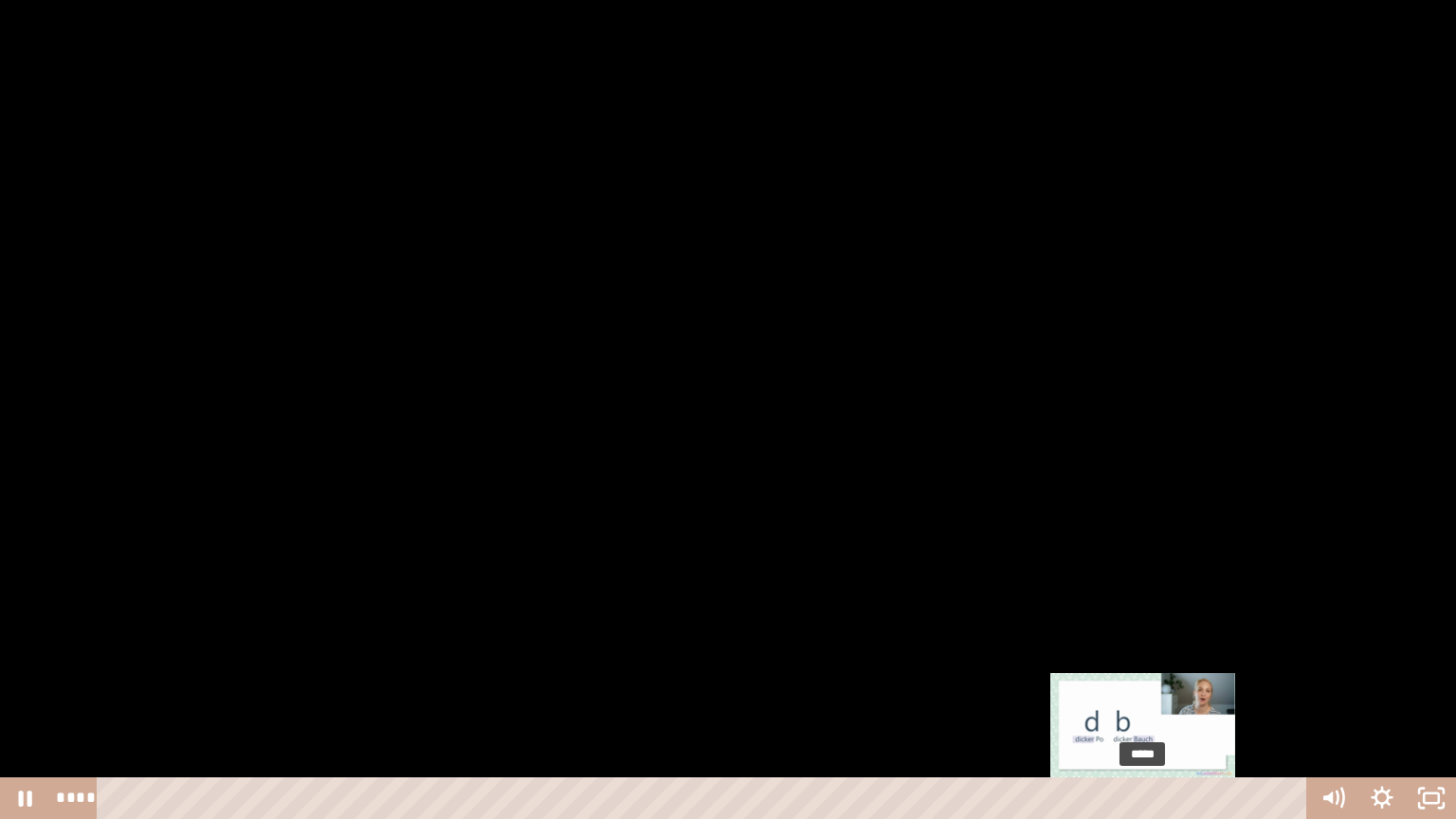 type 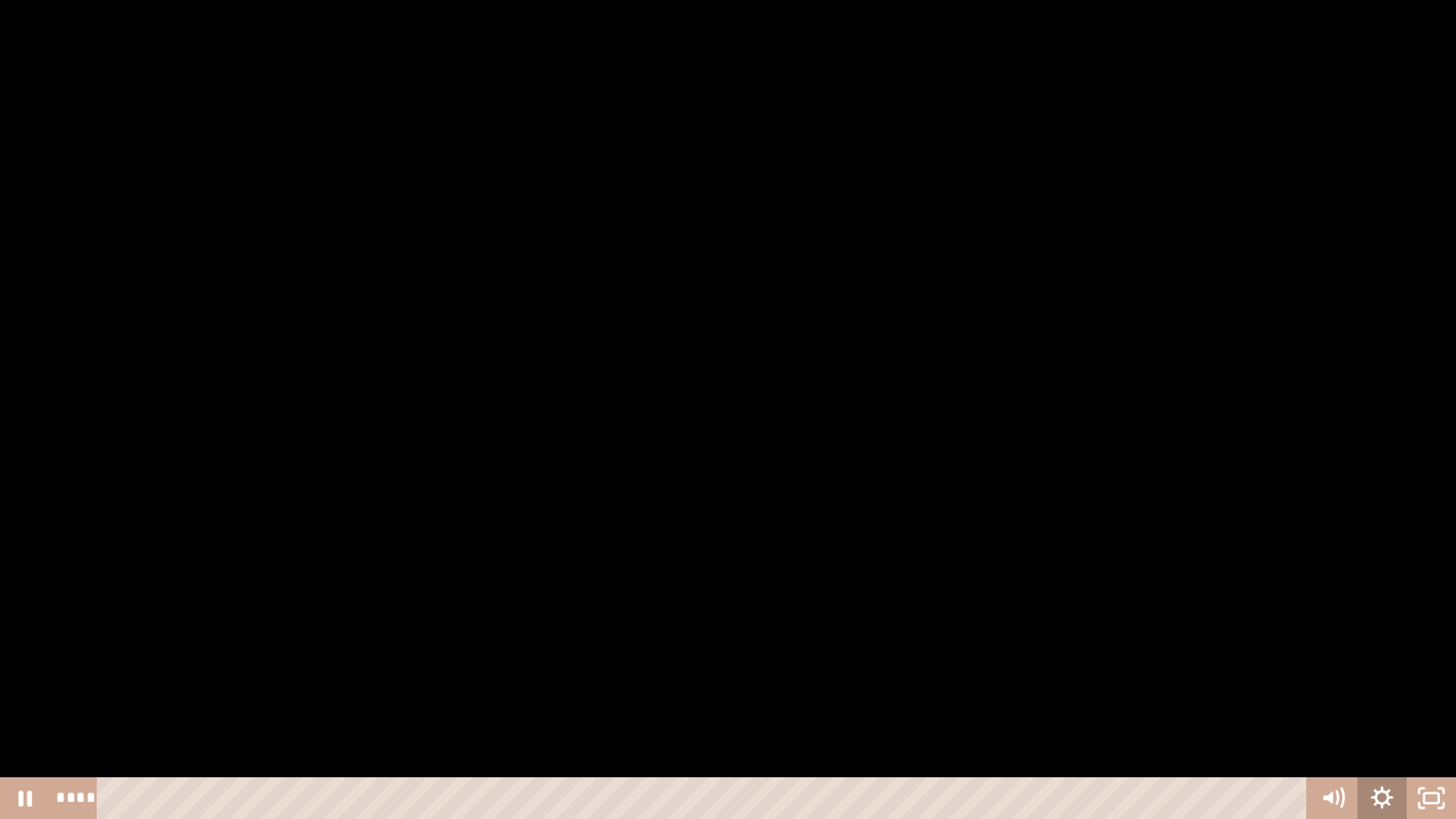 click 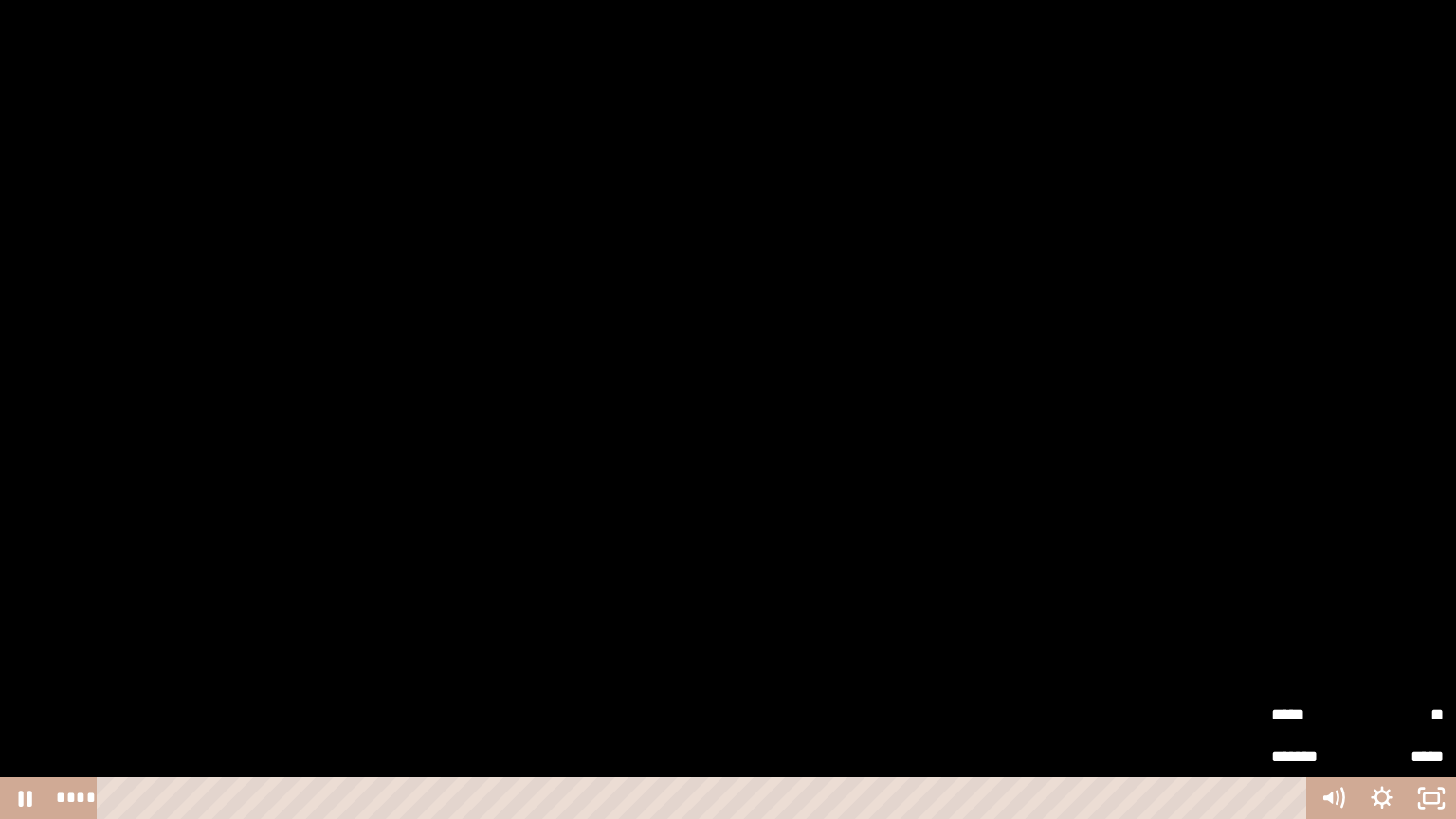 click on "**" at bounding box center (1400, 715) 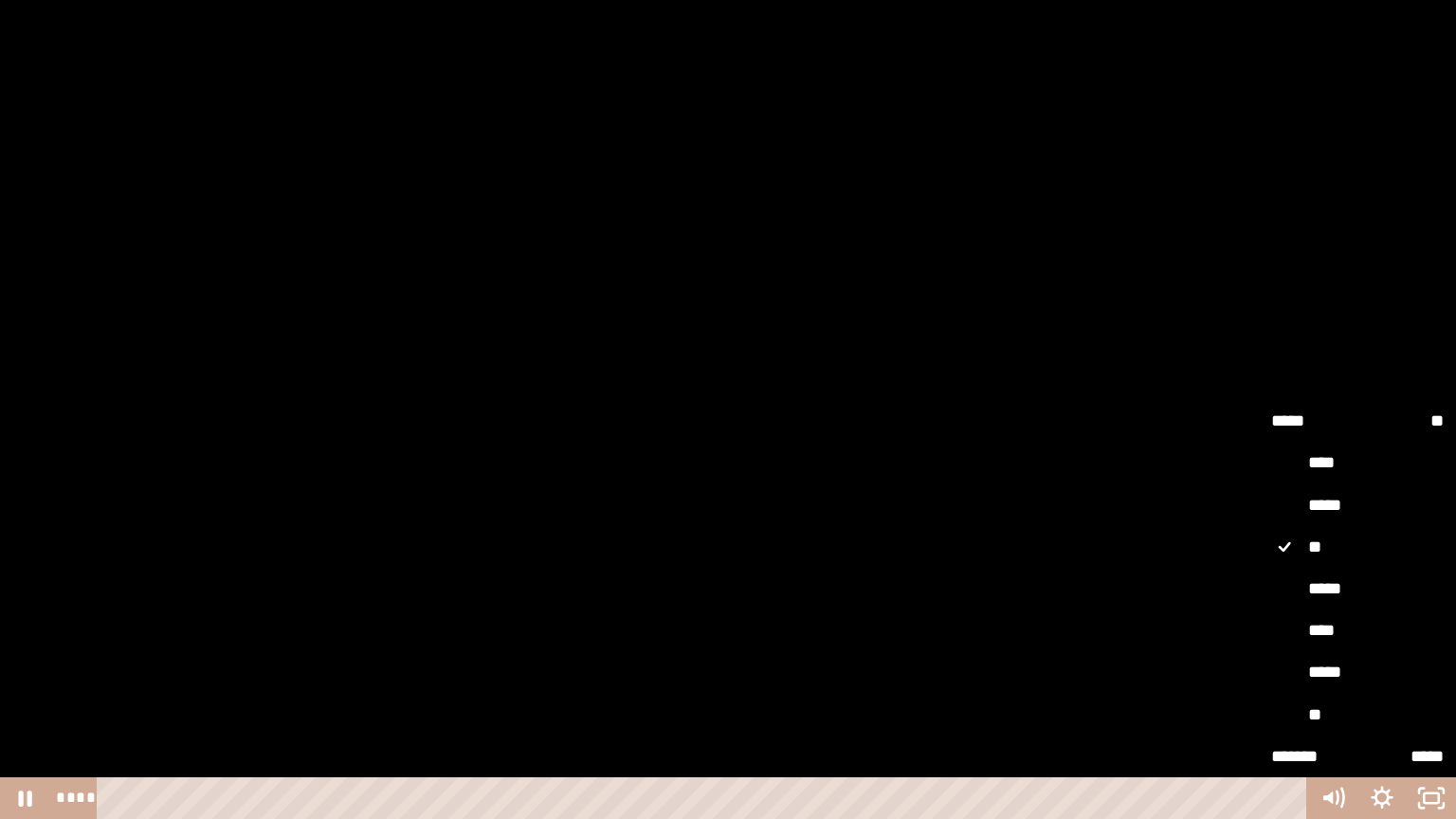 click on "*****" at bounding box center (1357, 590) 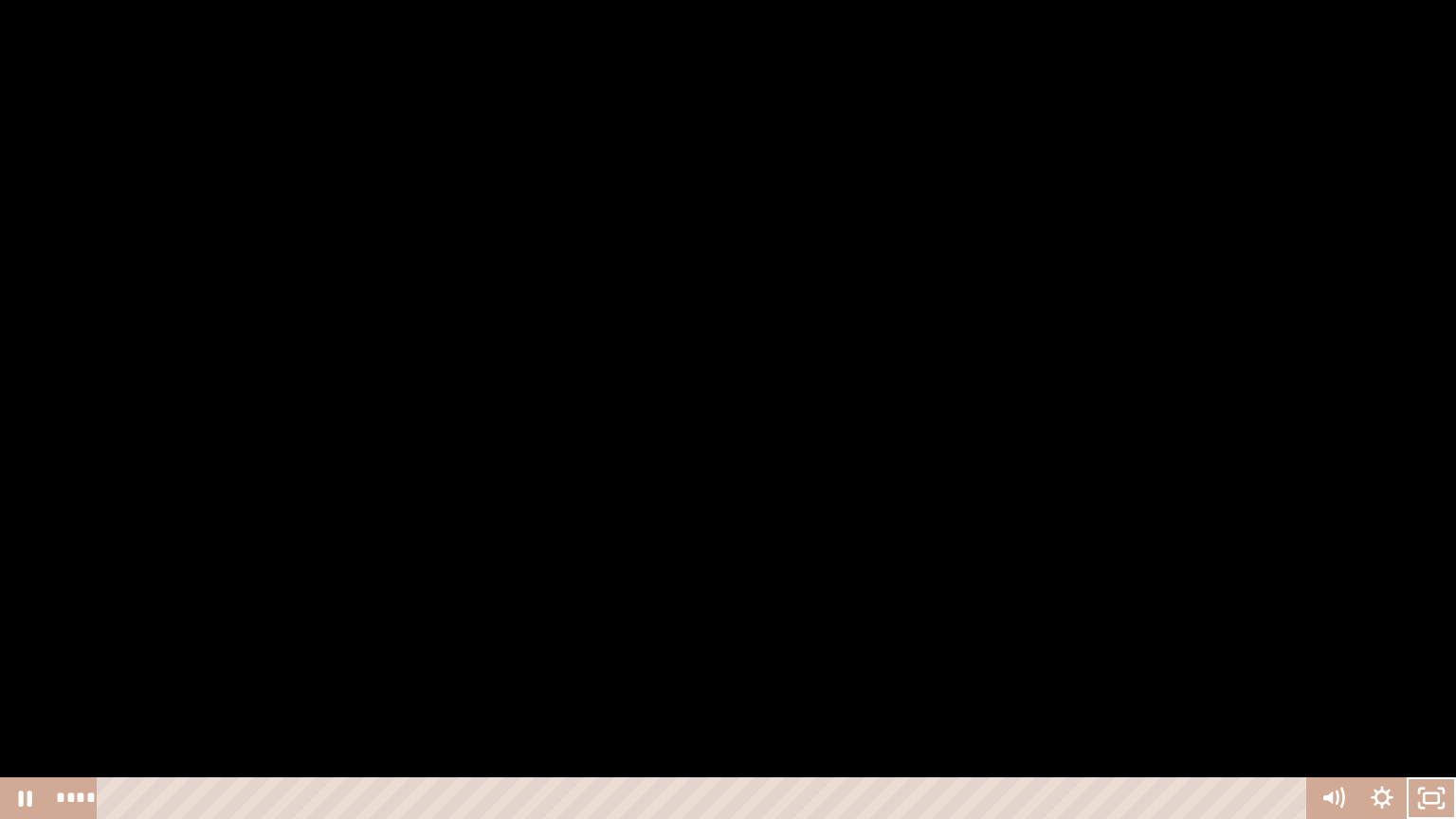 type 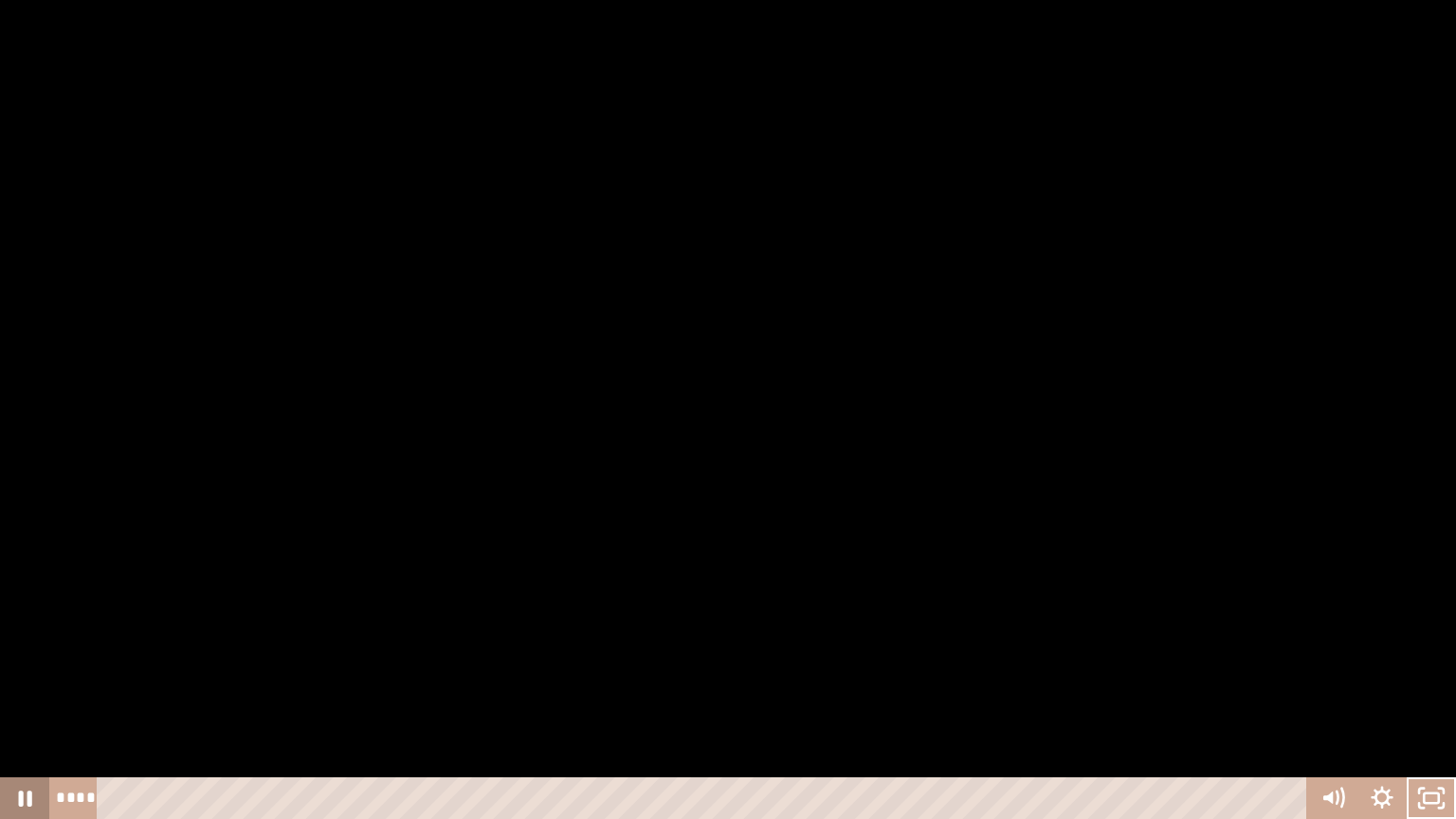 click 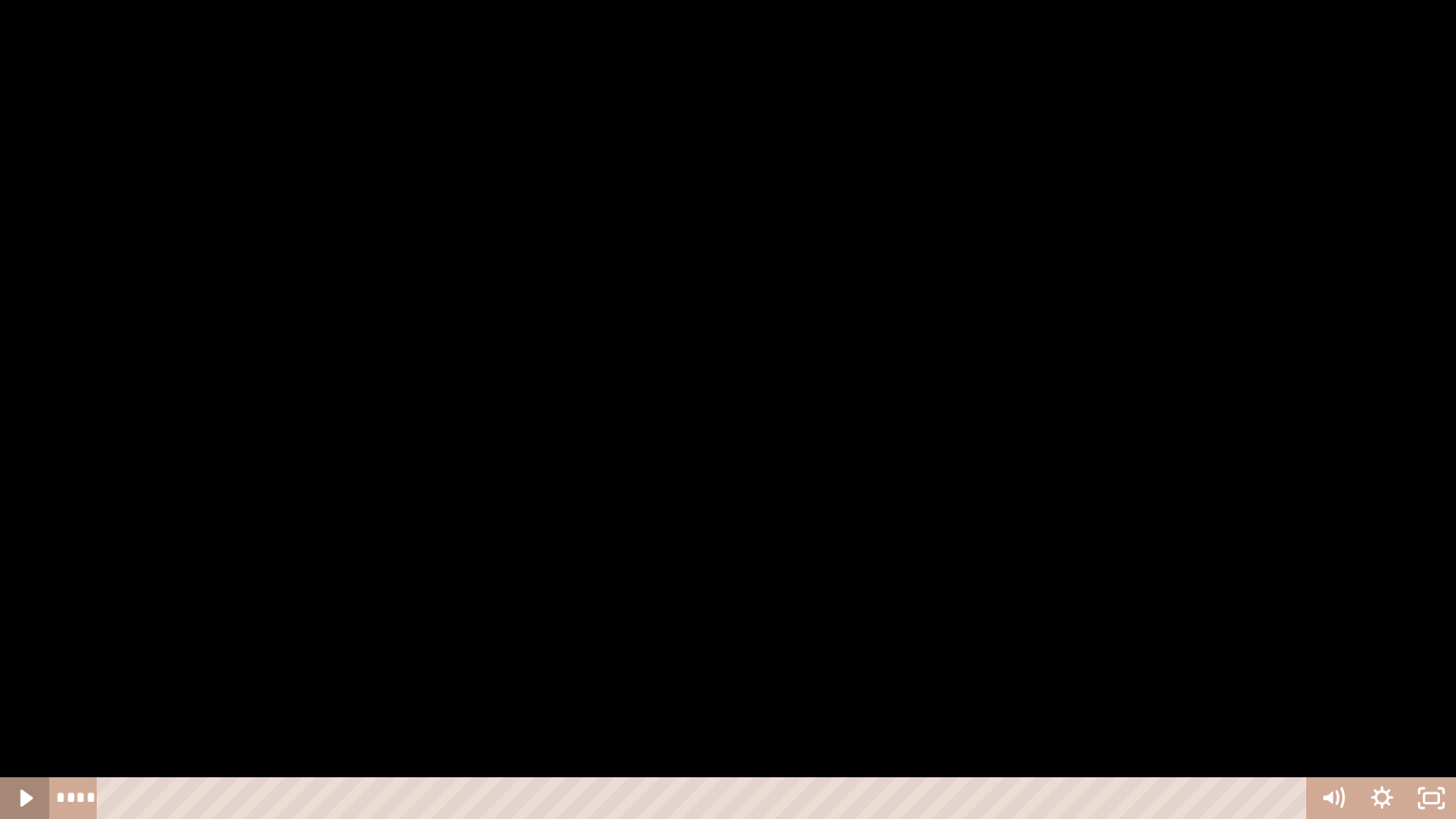 click 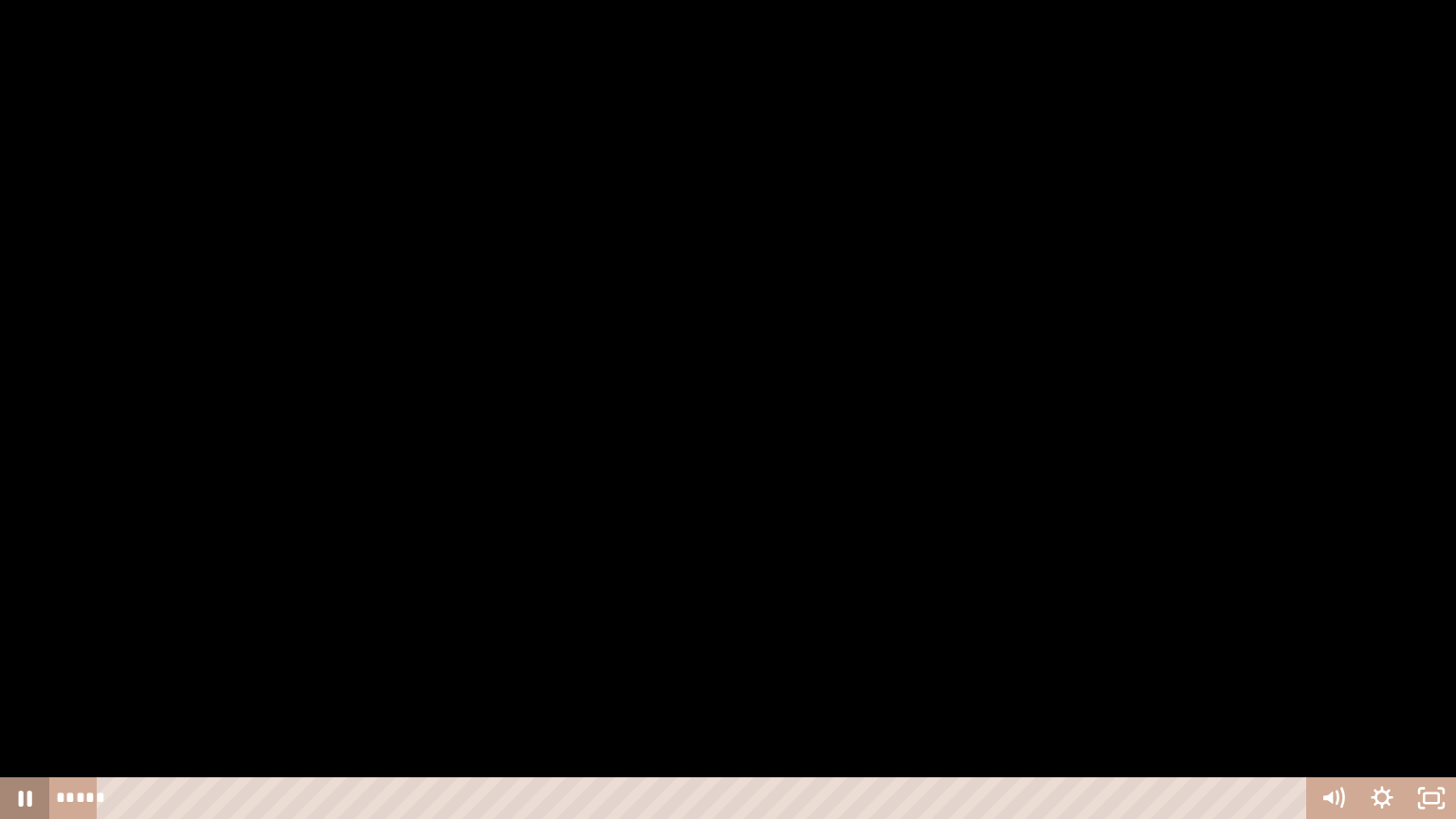 click 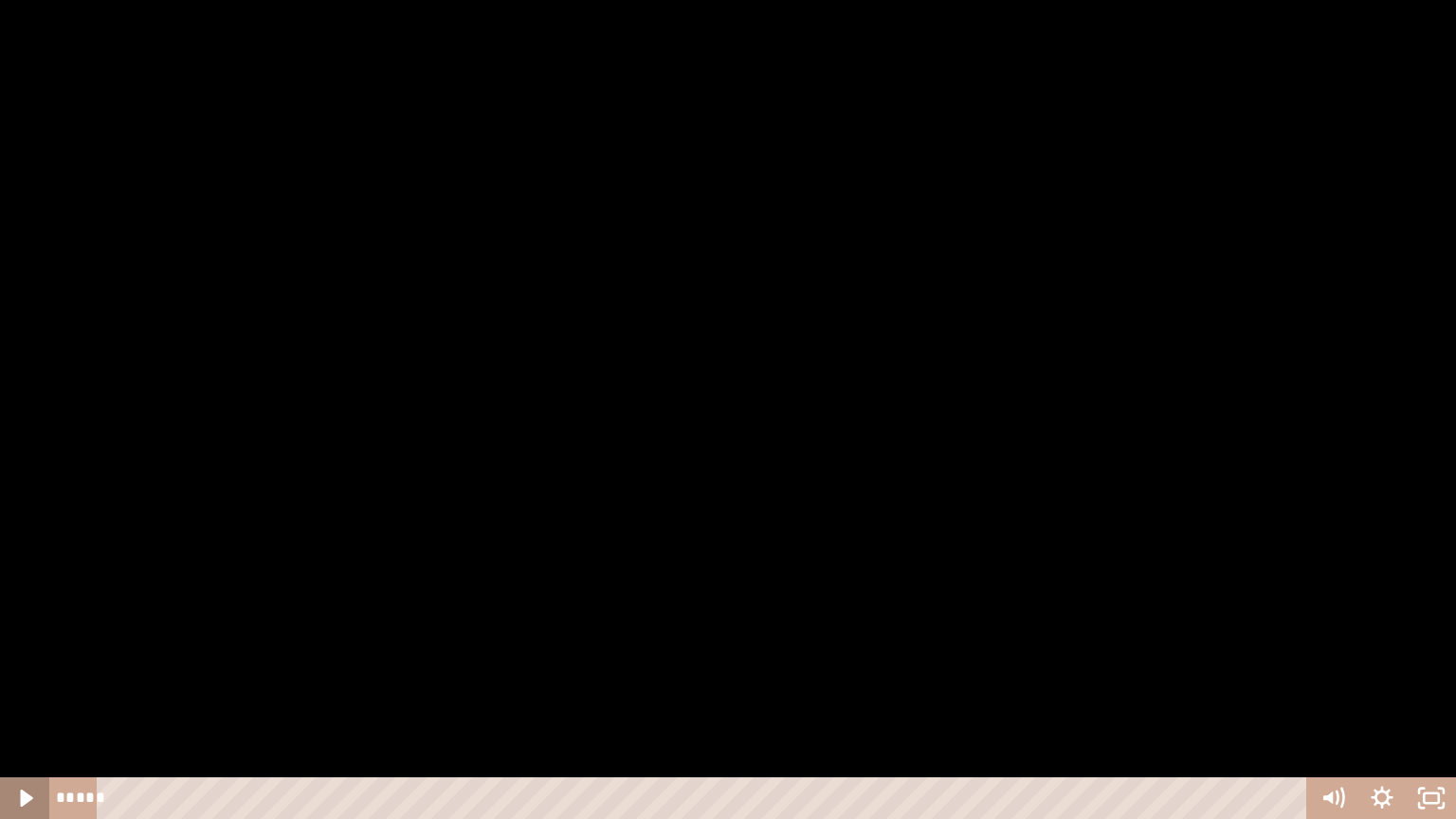 click 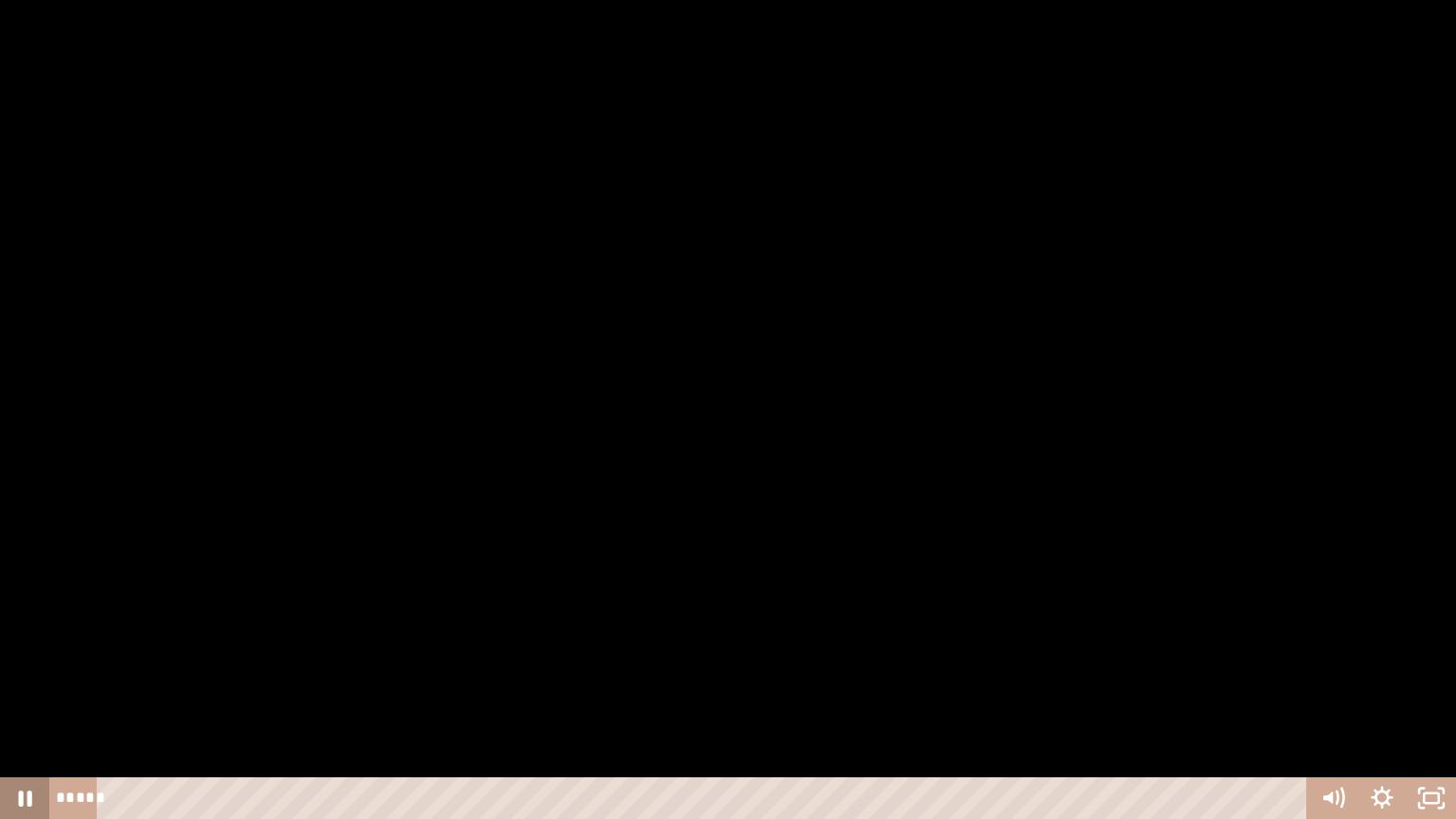 click 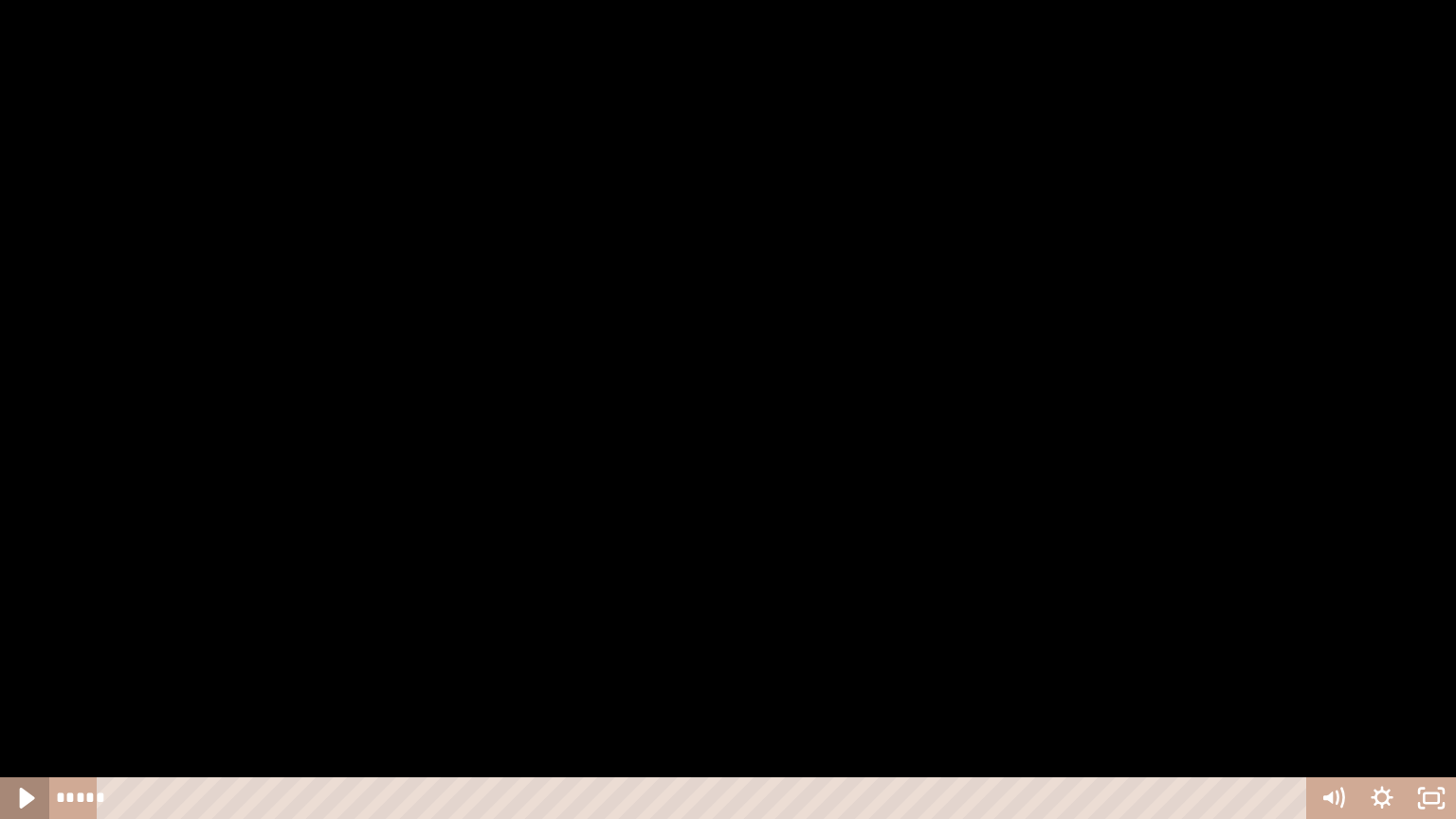 click 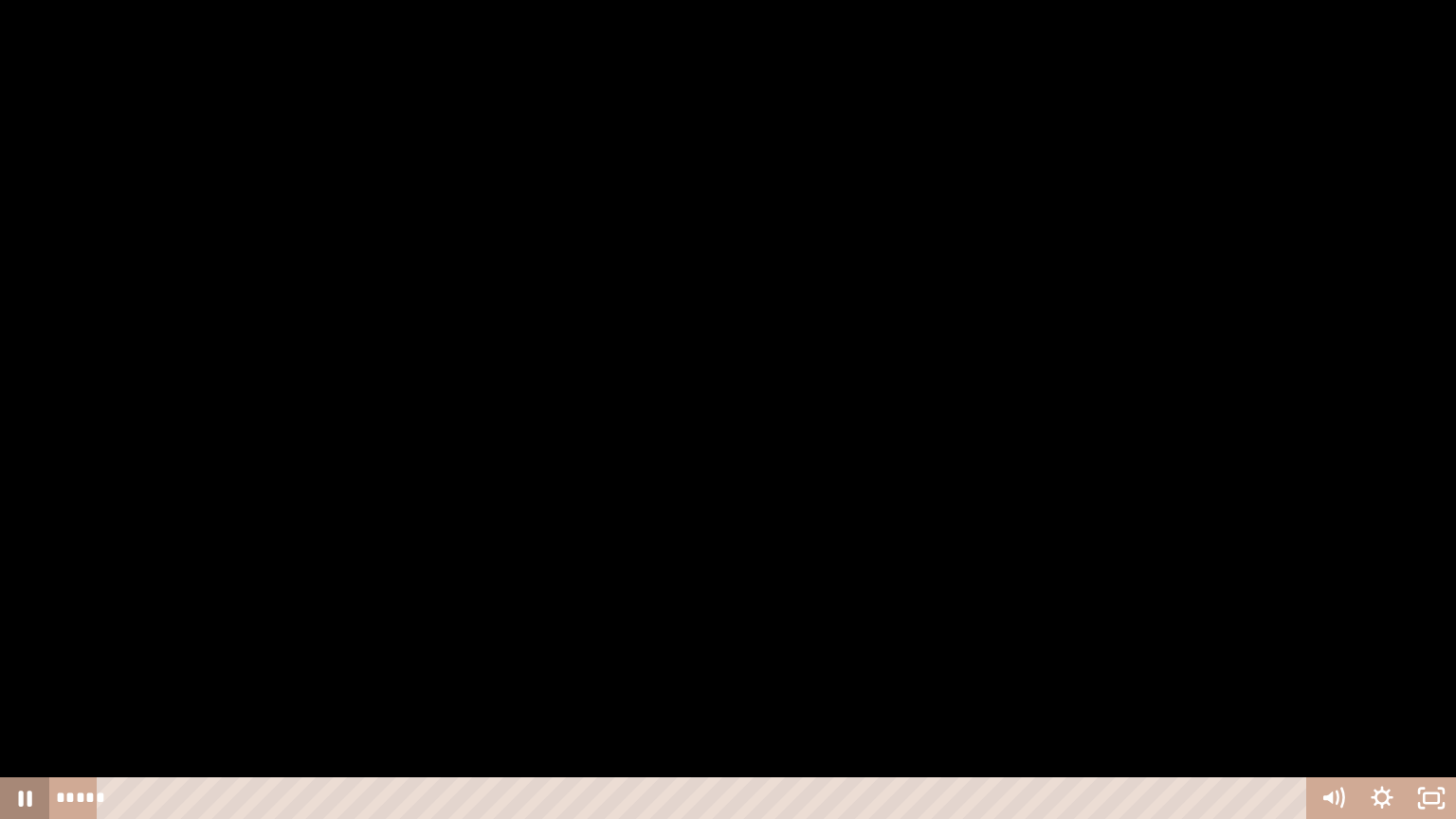 click 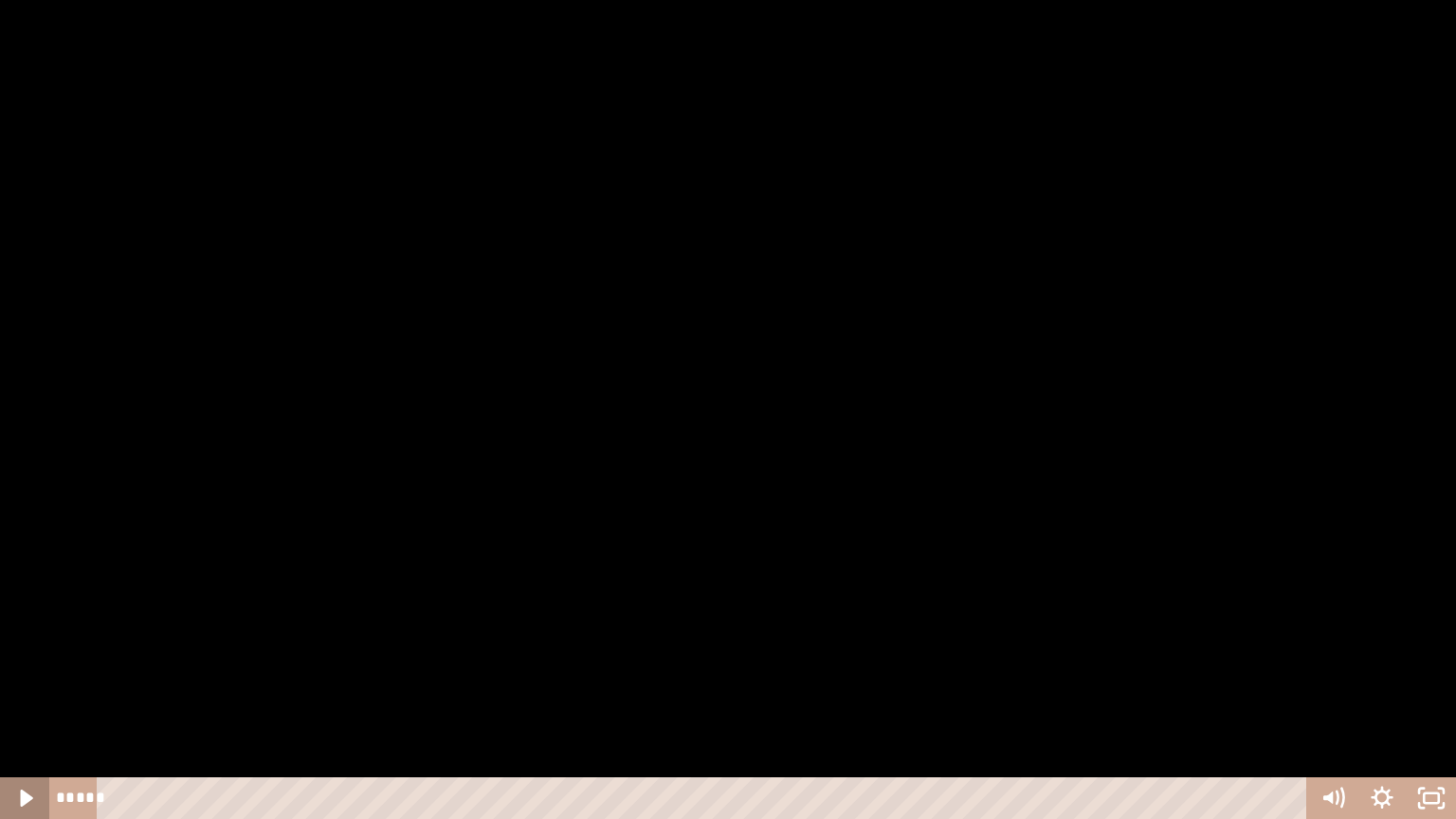 click 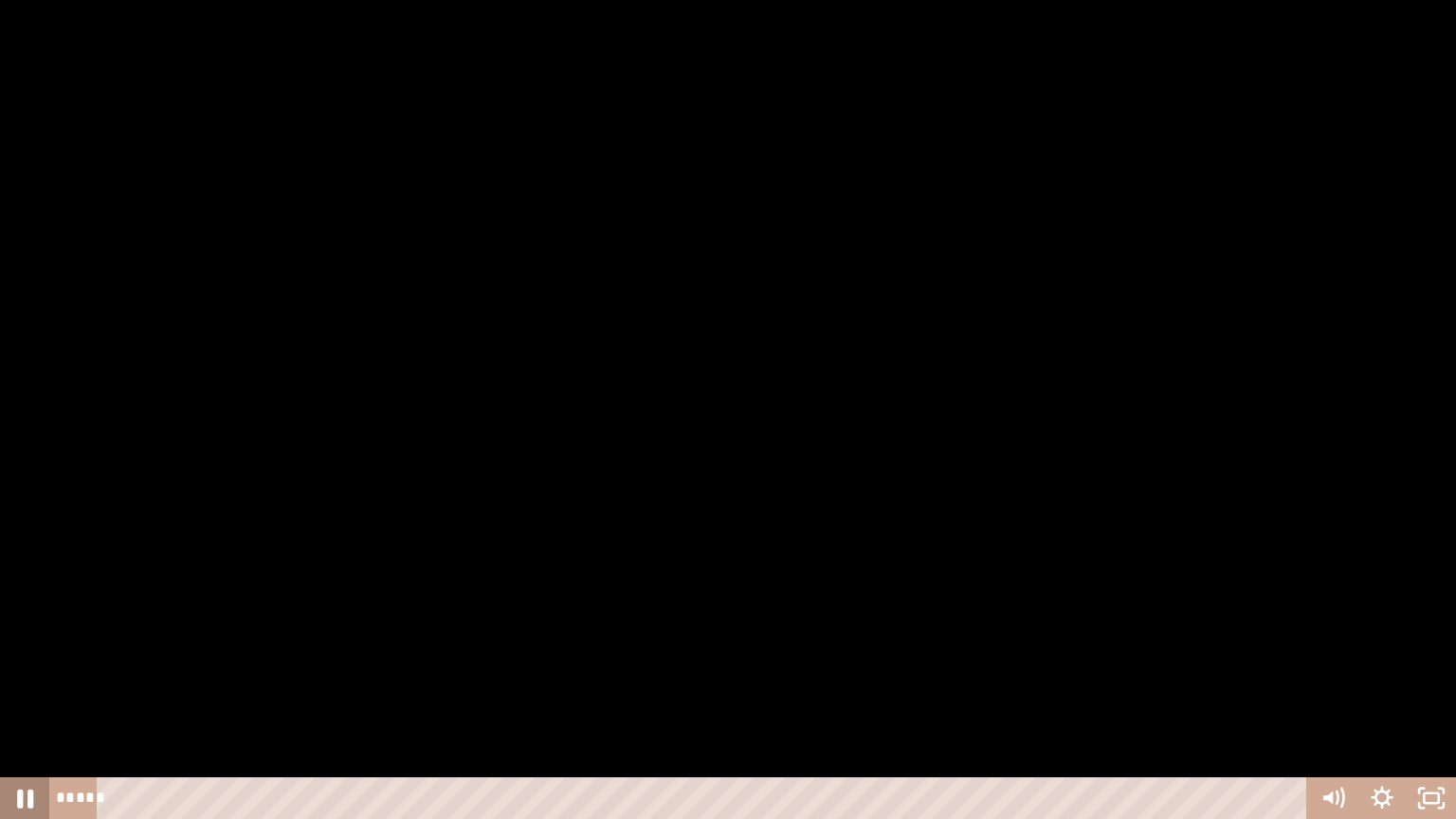 click 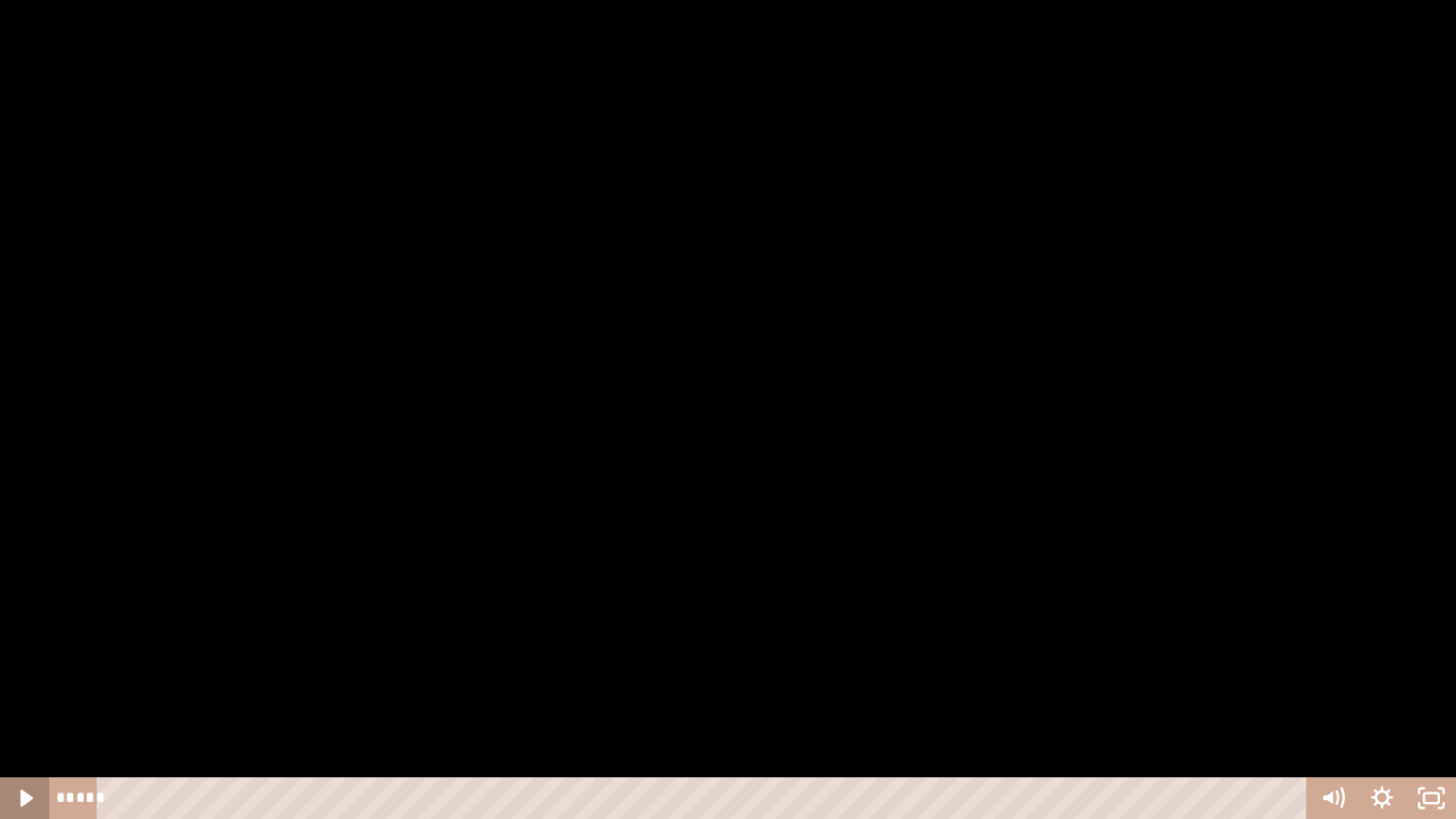 click 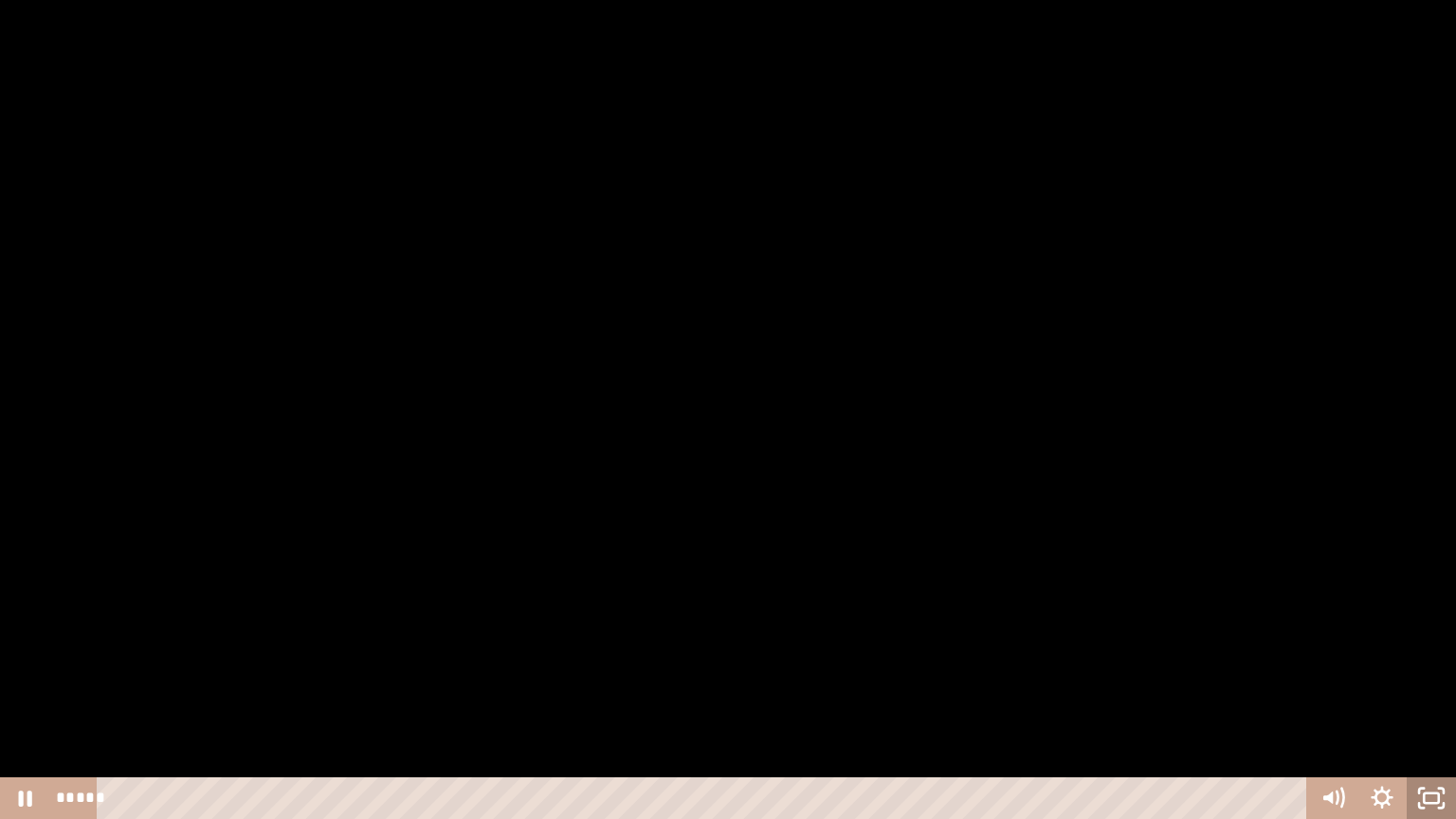 click 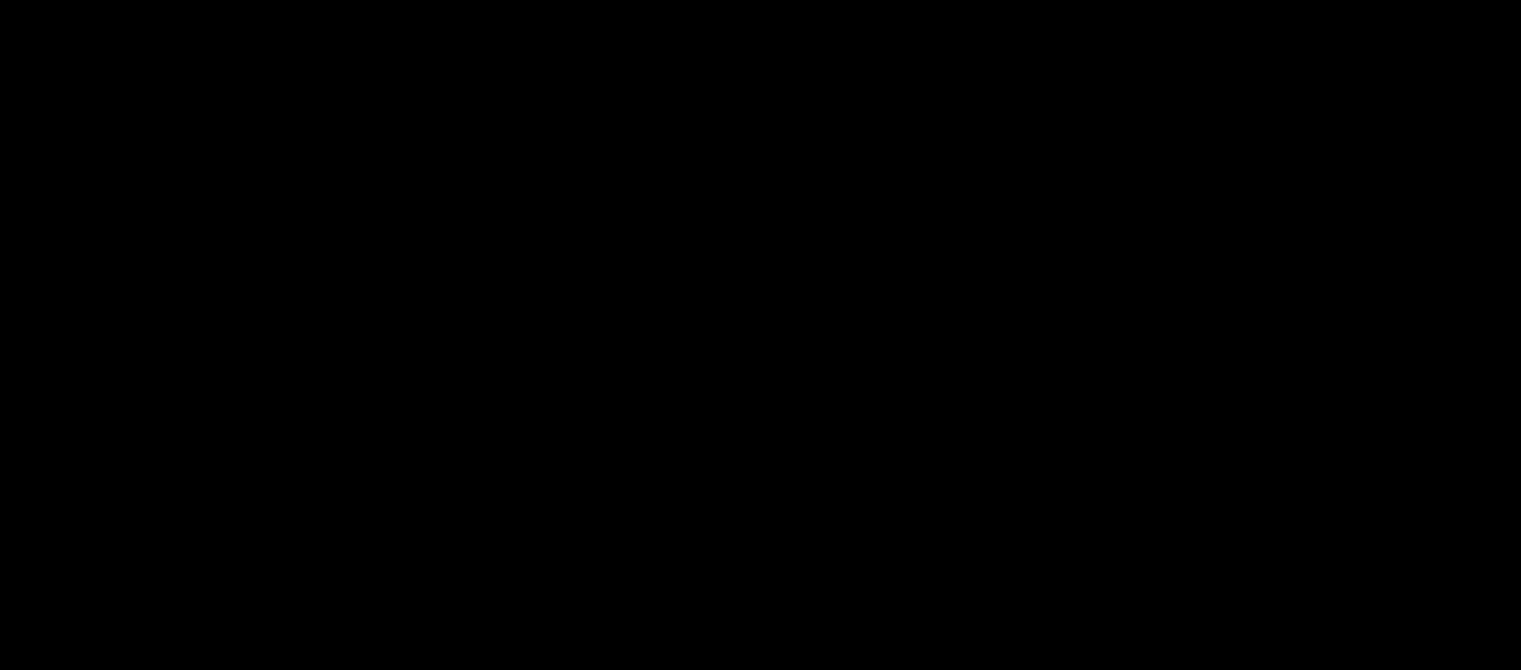 scroll, scrollTop: 740, scrollLeft: 0, axis: vertical 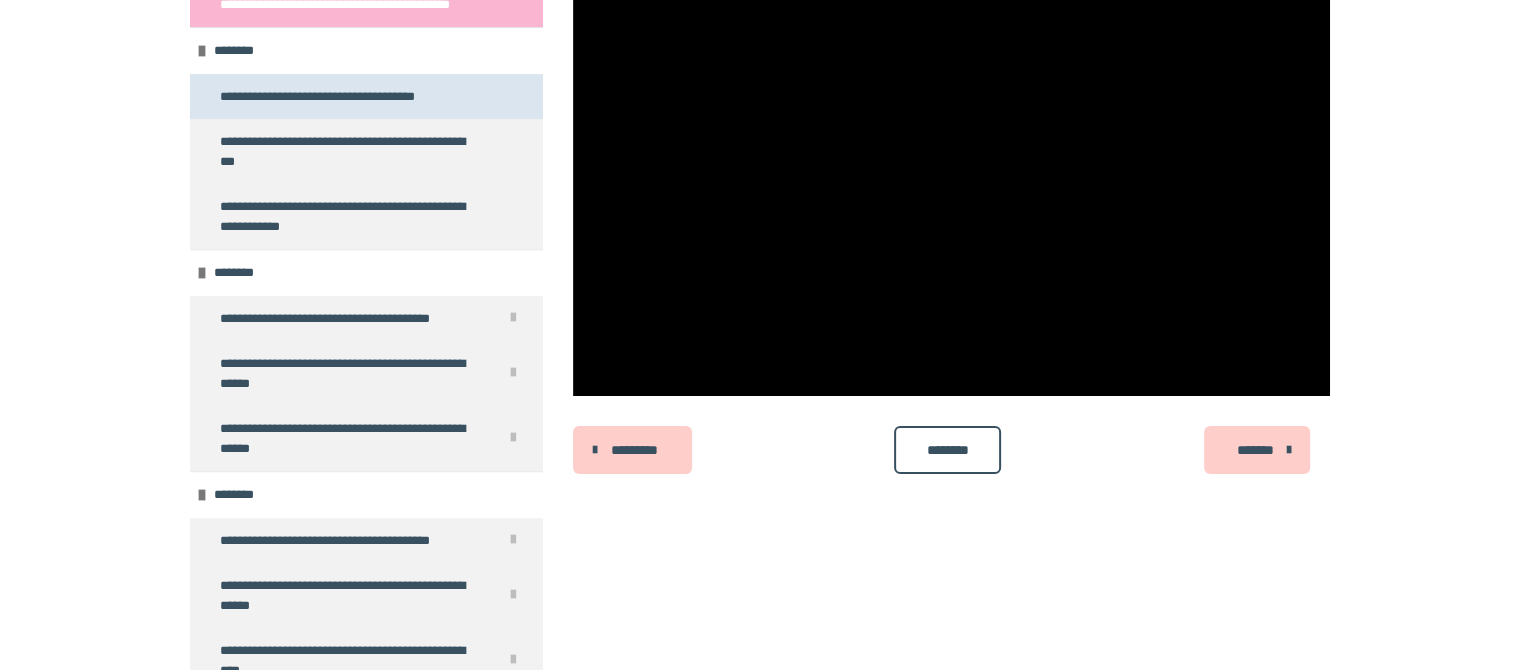 click on "**********" at bounding box center (330, 97) 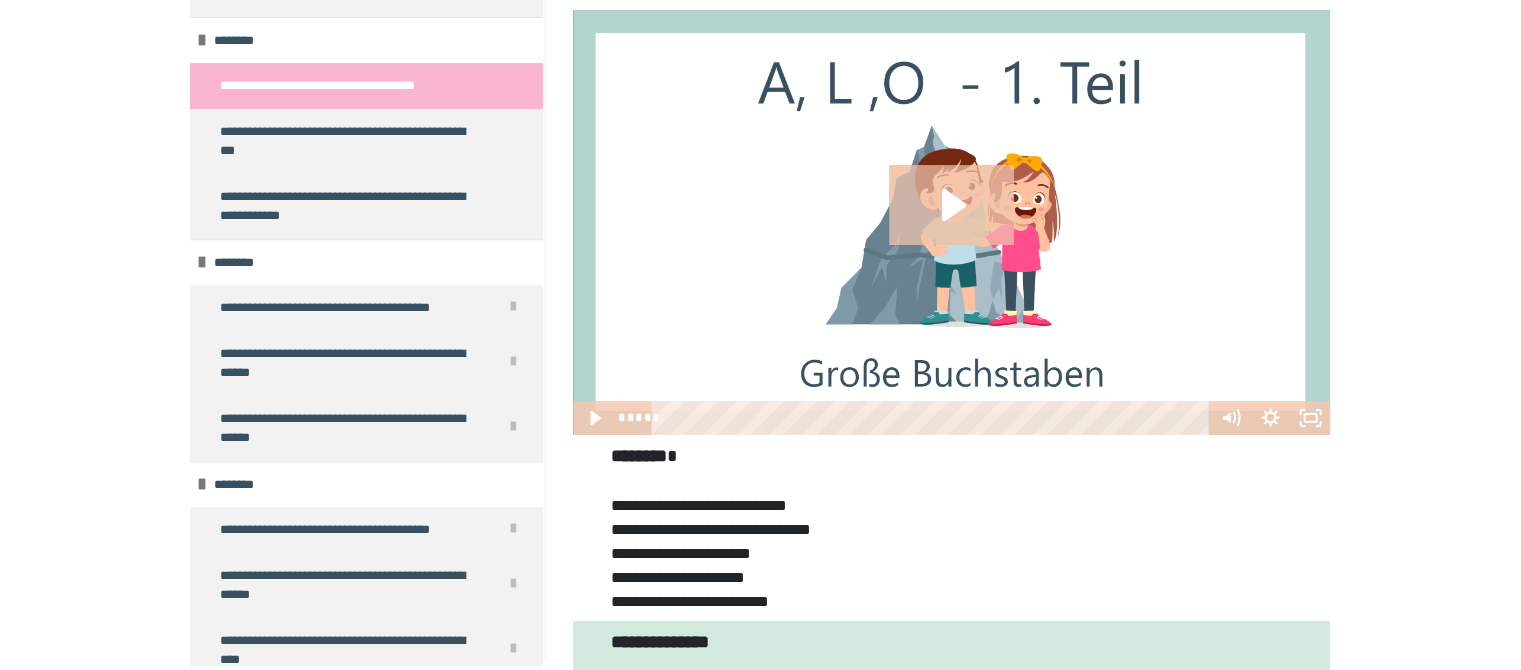 scroll, scrollTop: 0, scrollLeft: 0, axis: both 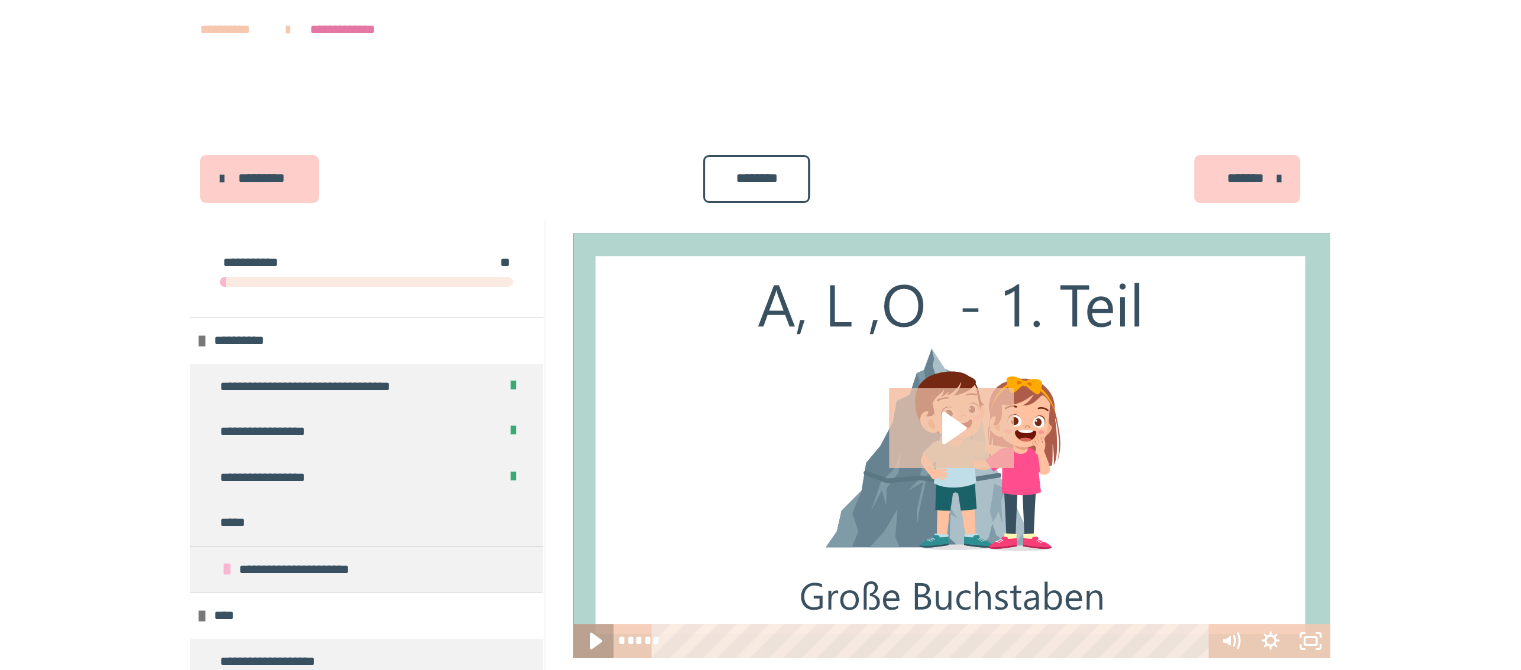 click 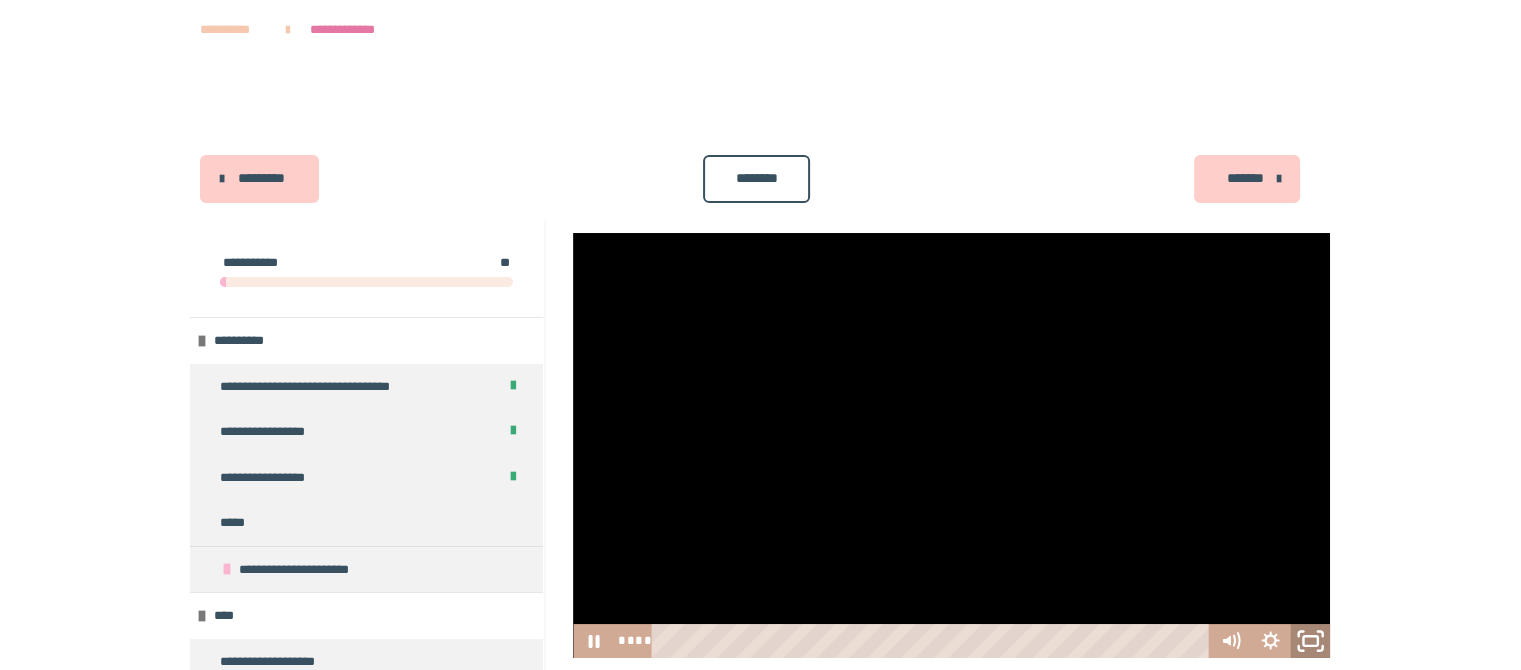 click 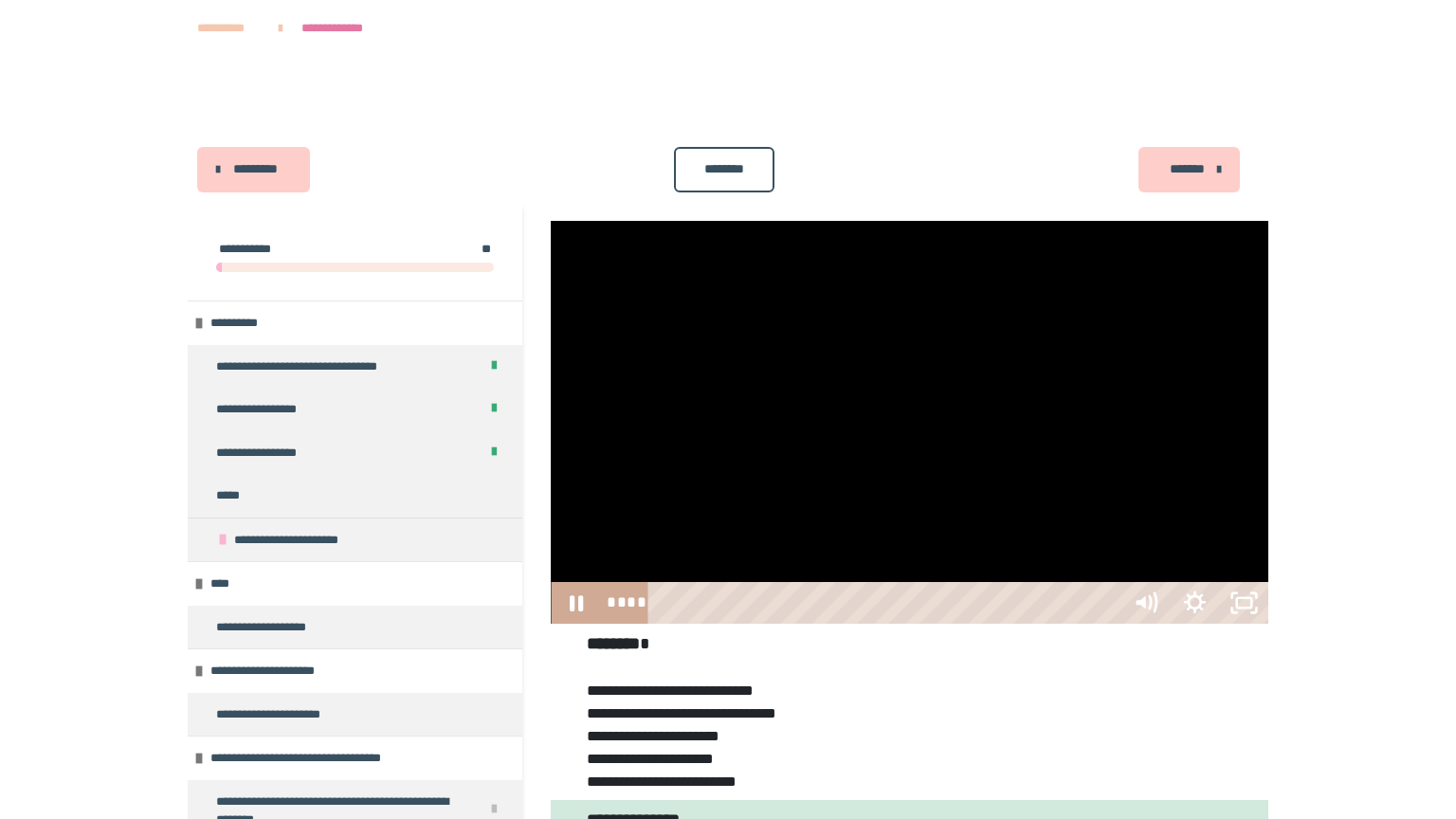 type 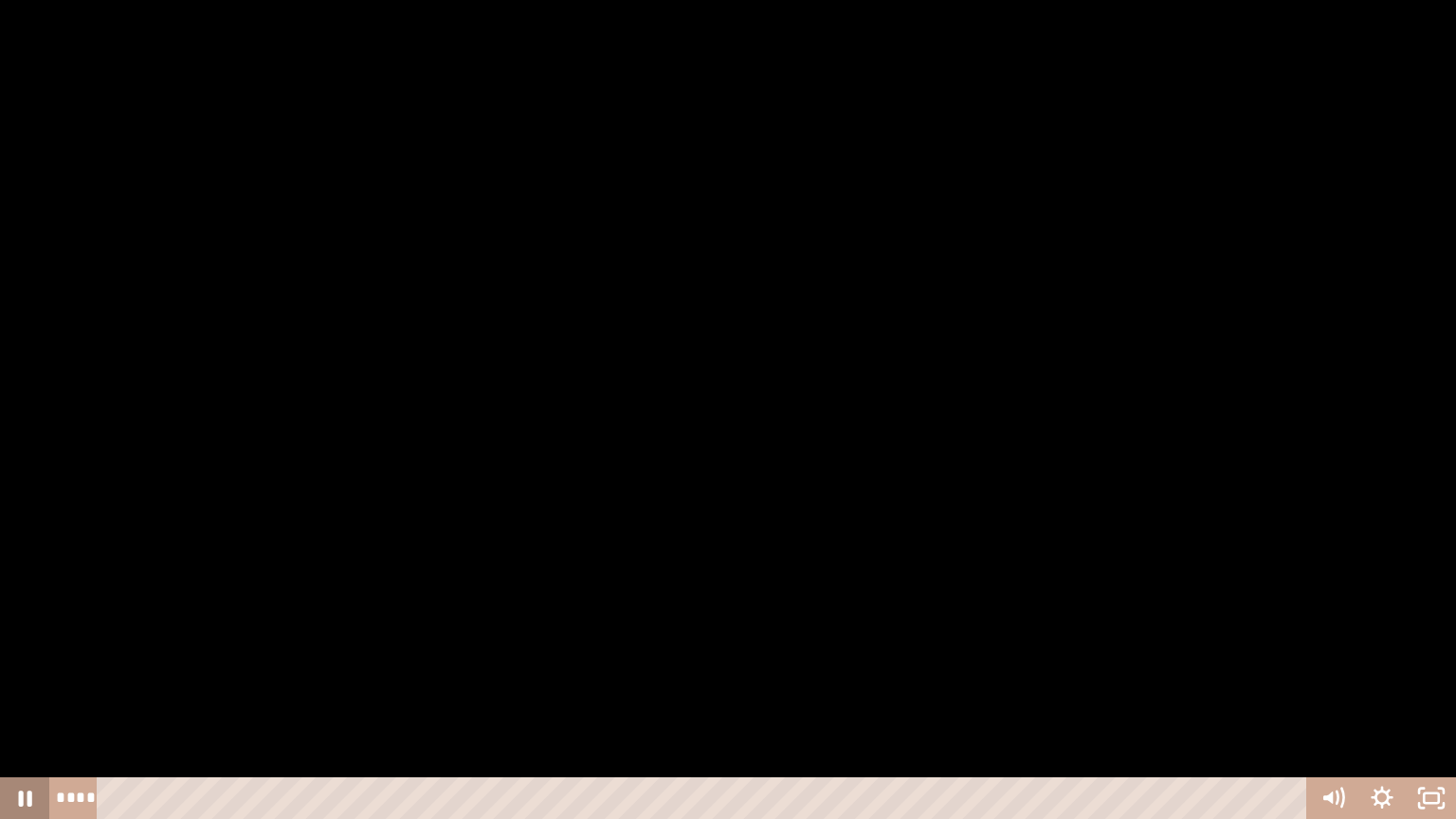click 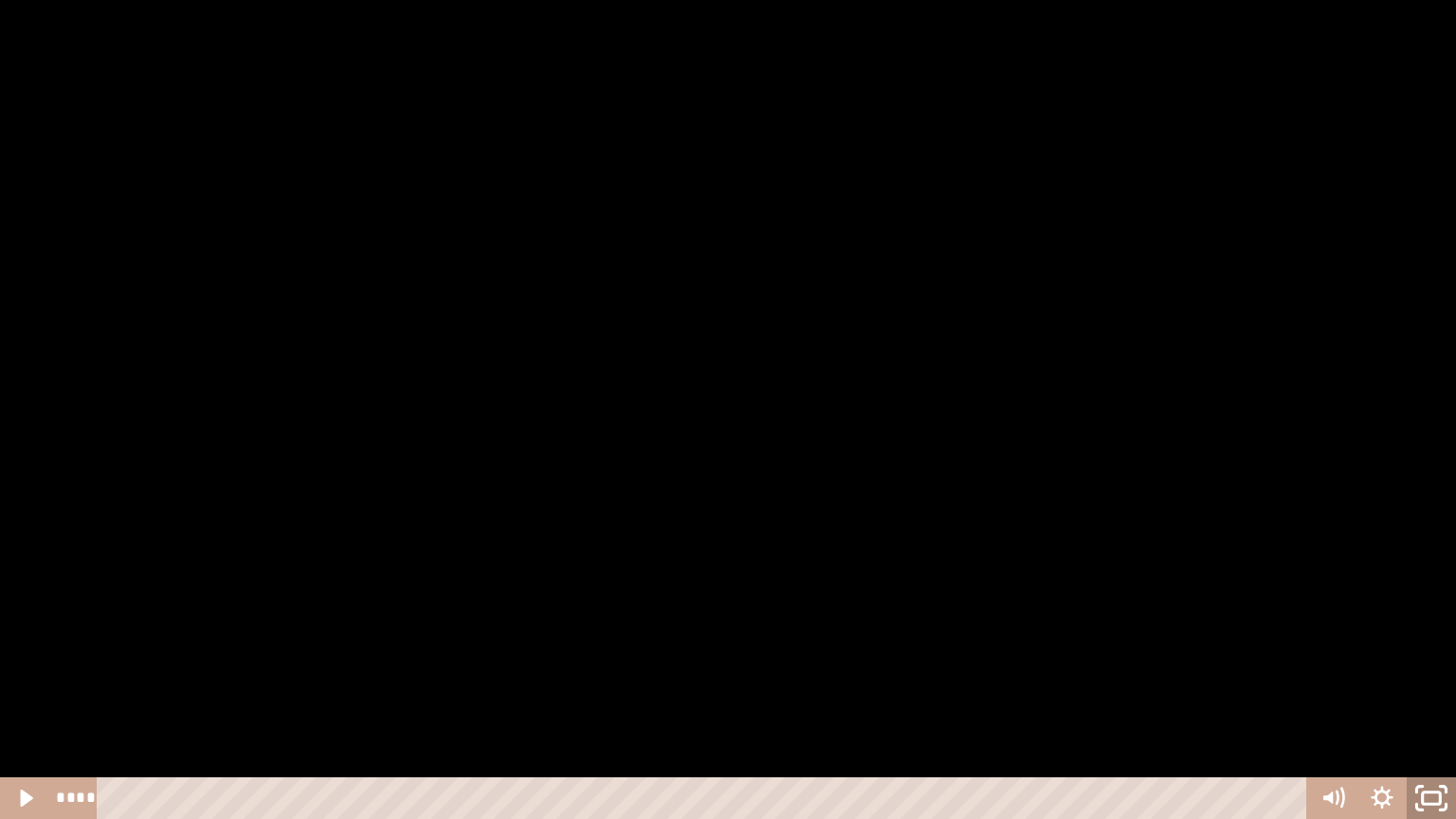 click 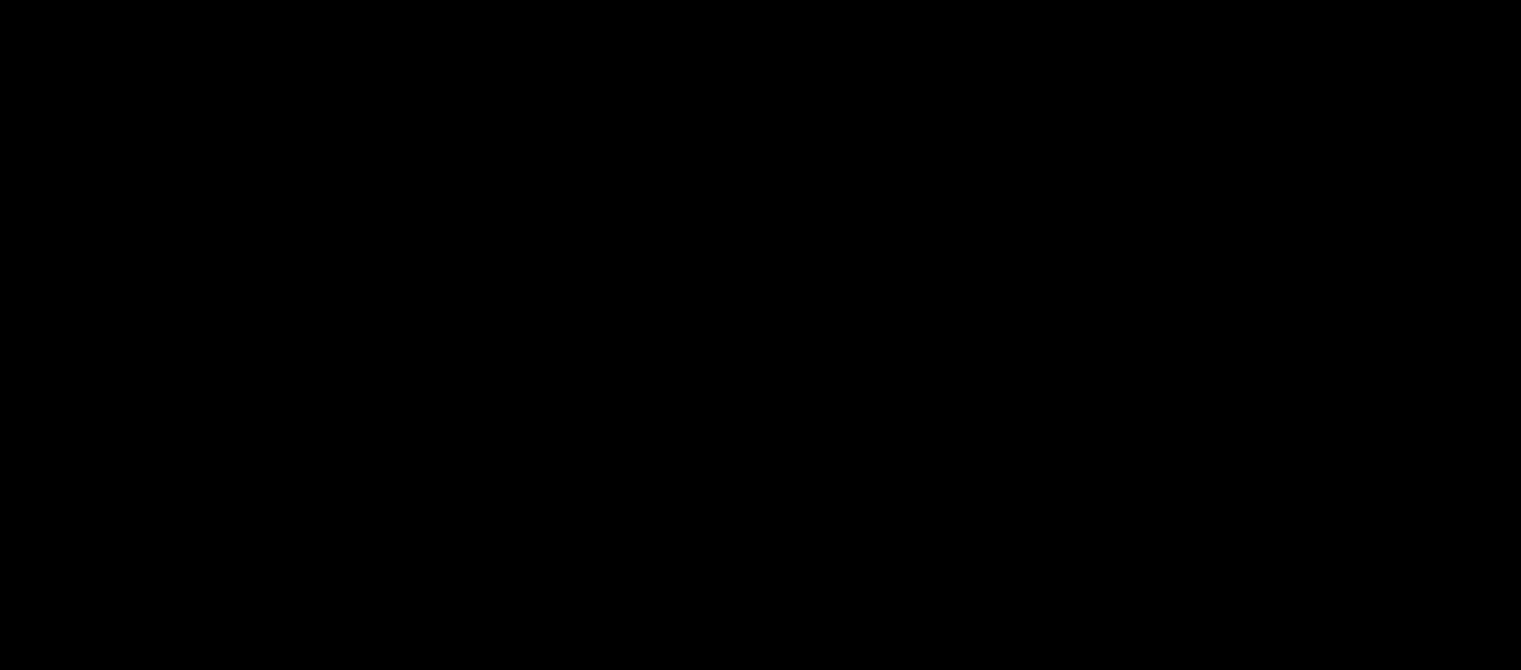 scroll, scrollTop: 100, scrollLeft: 0, axis: vertical 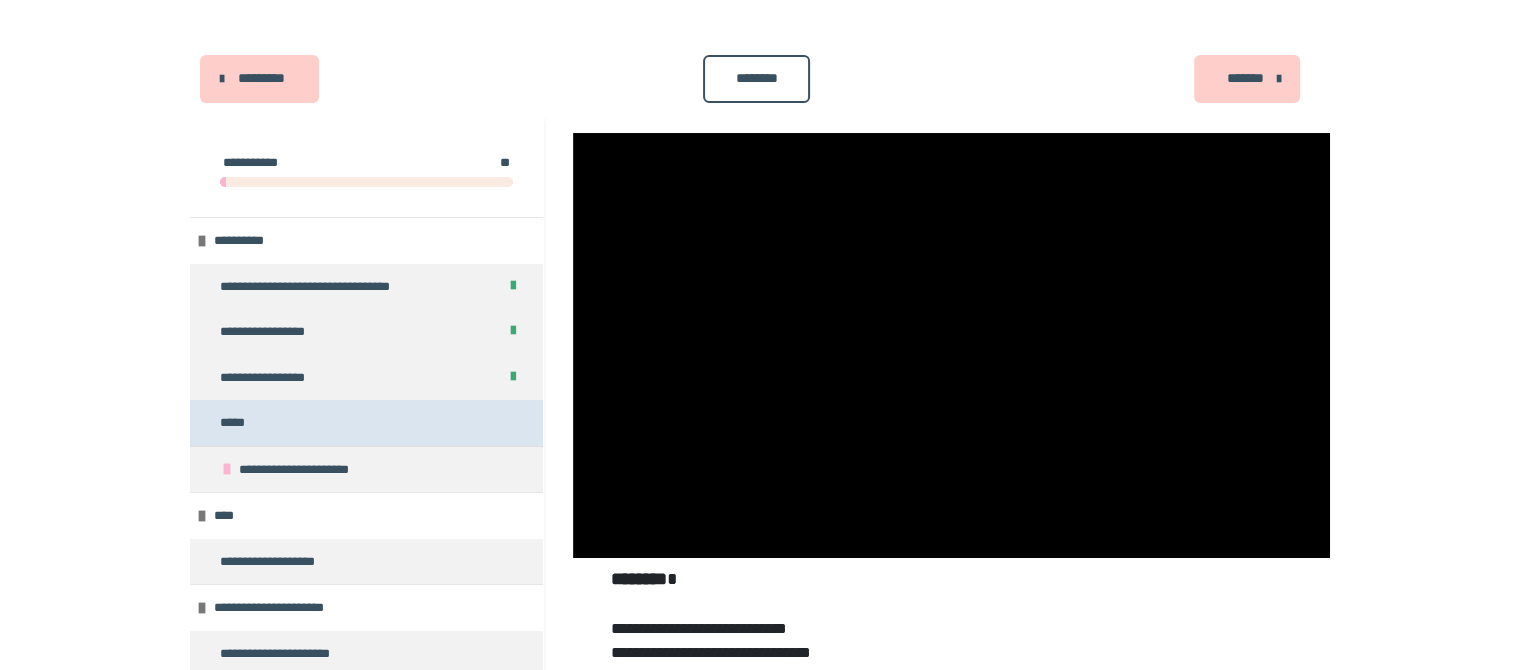 click on "*****" at bounding box center (235, 423) 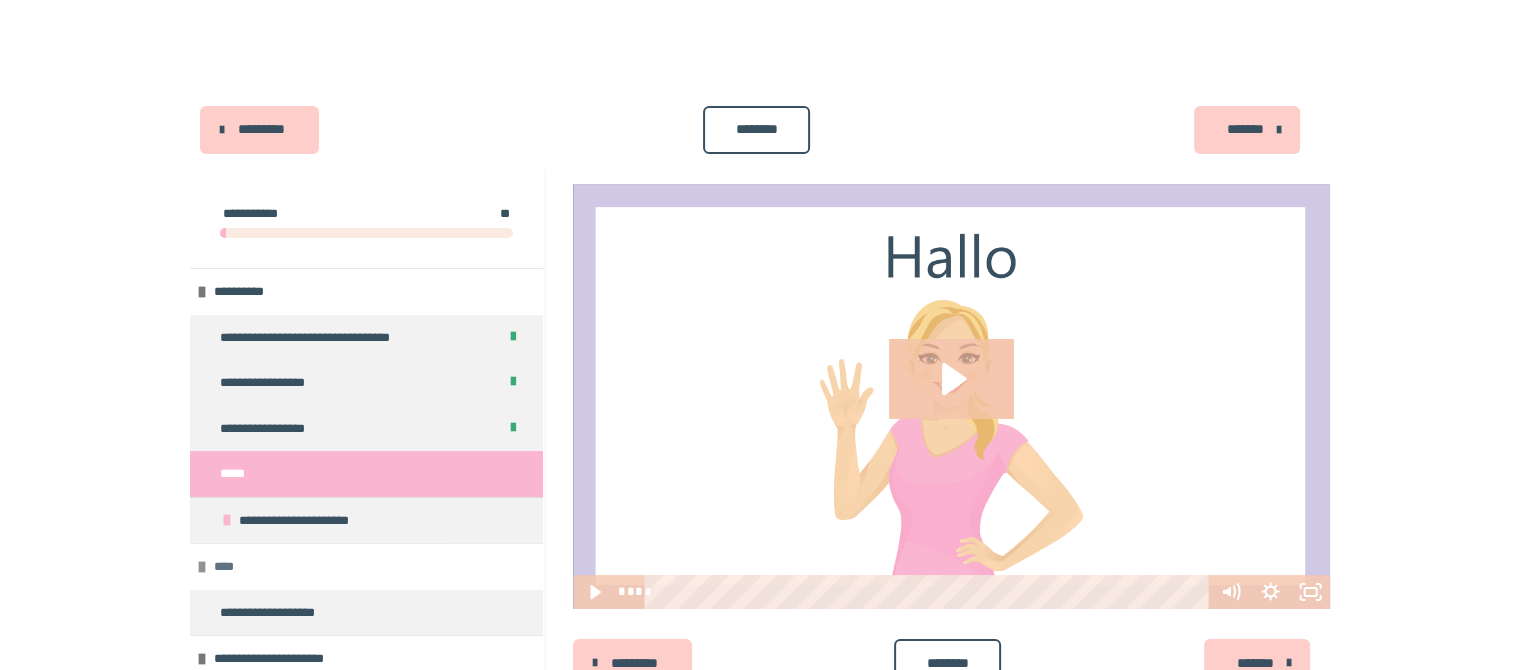 scroll, scrollTop: 262, scrollLeft: 0, axis: vertical 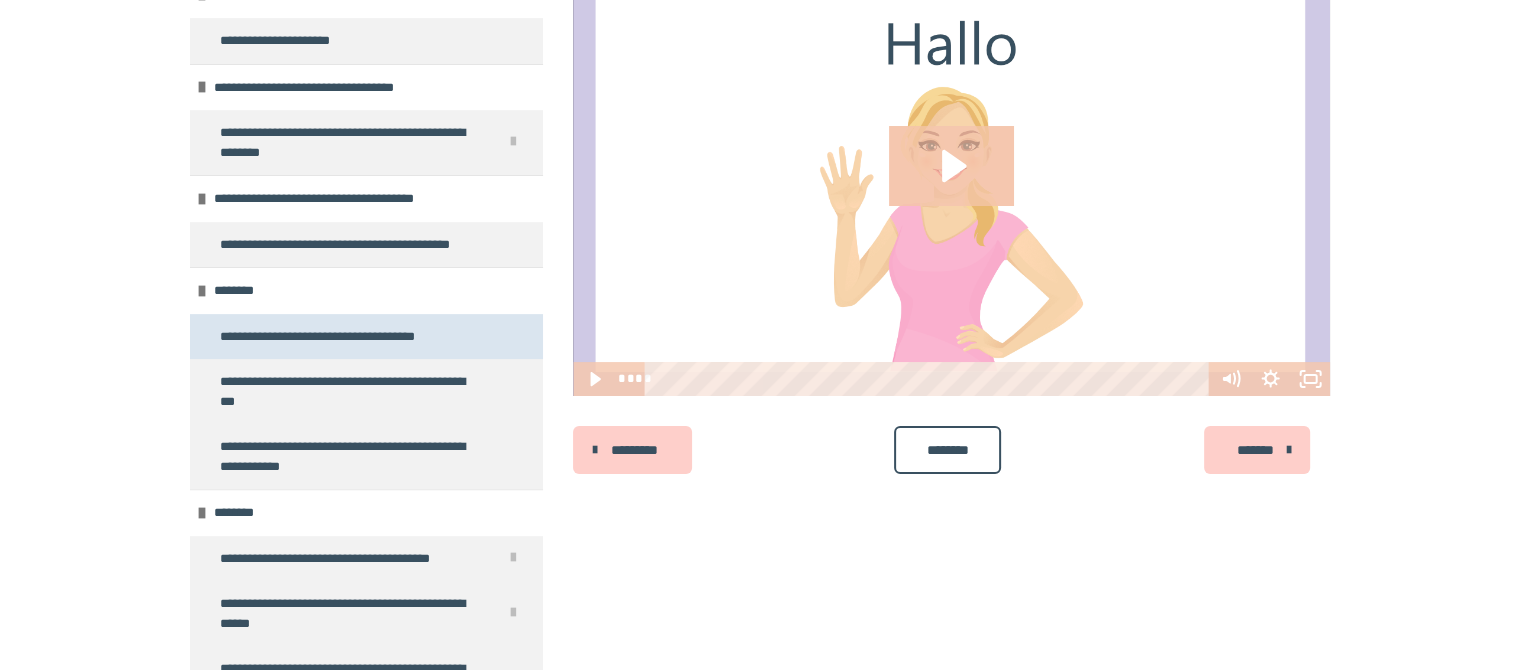 click on "**********" at bounding box center (330, 337) 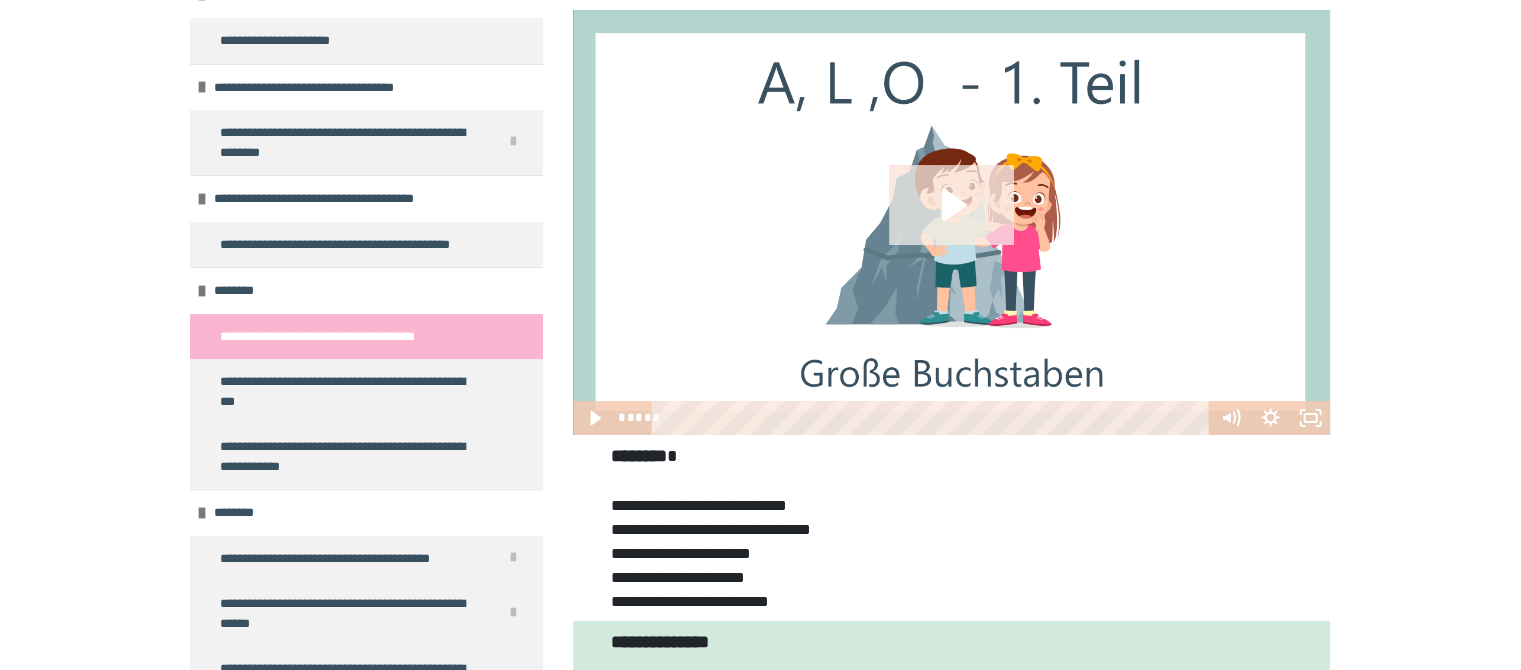 click 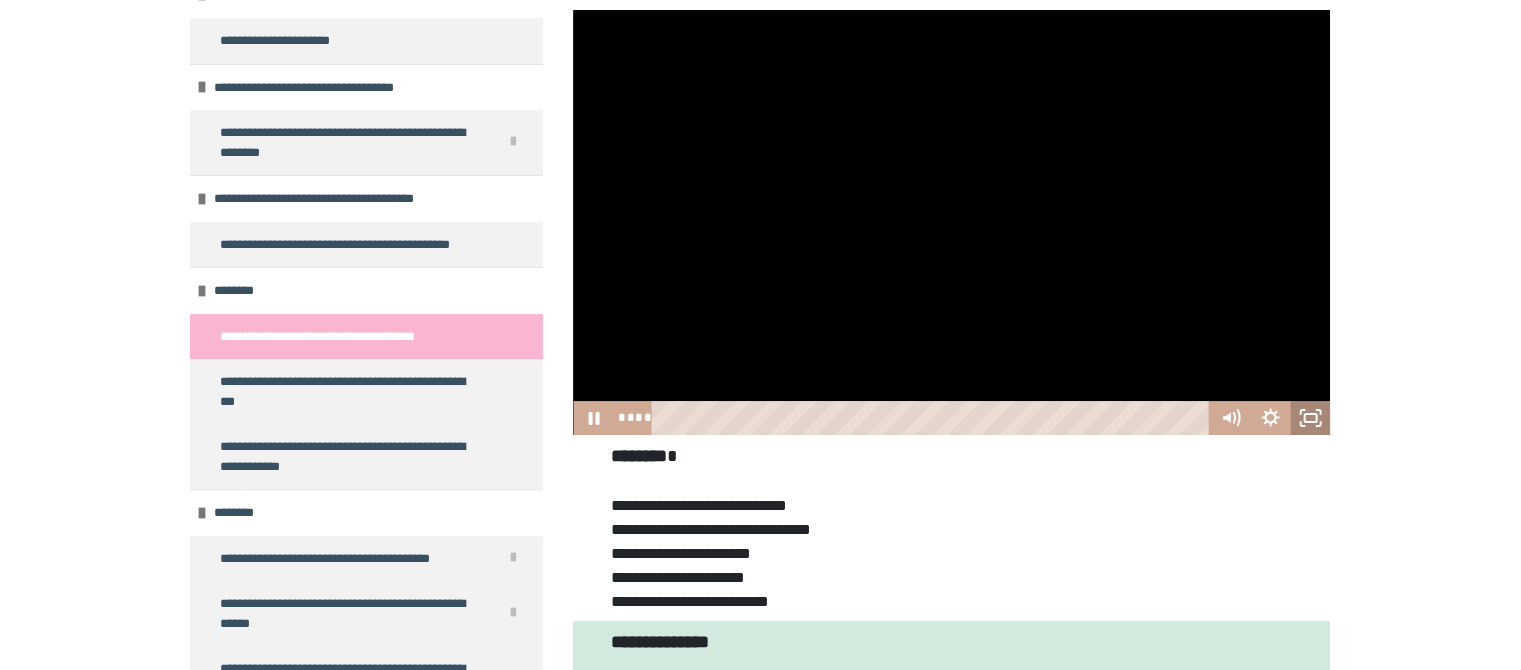 click 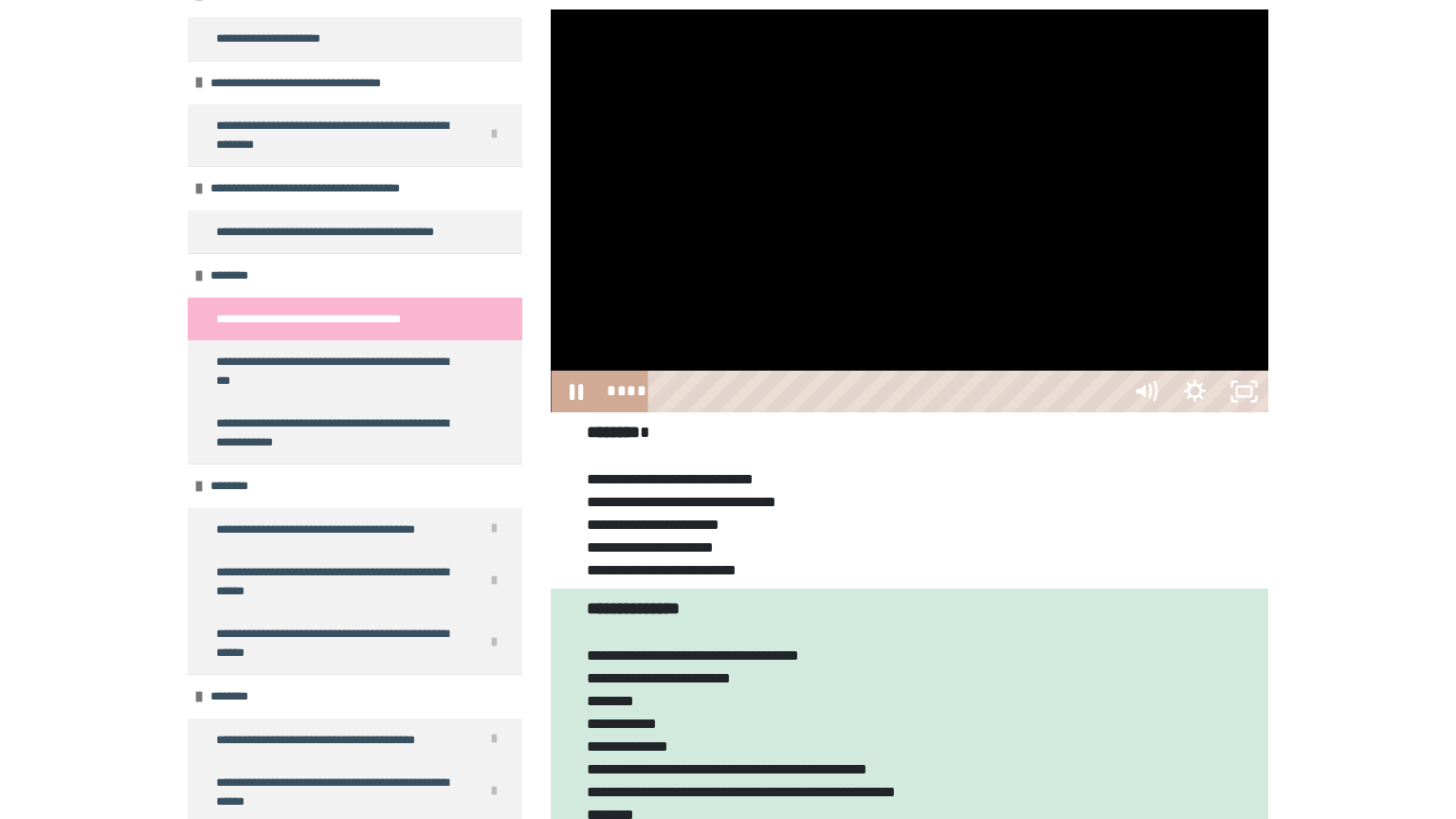 type 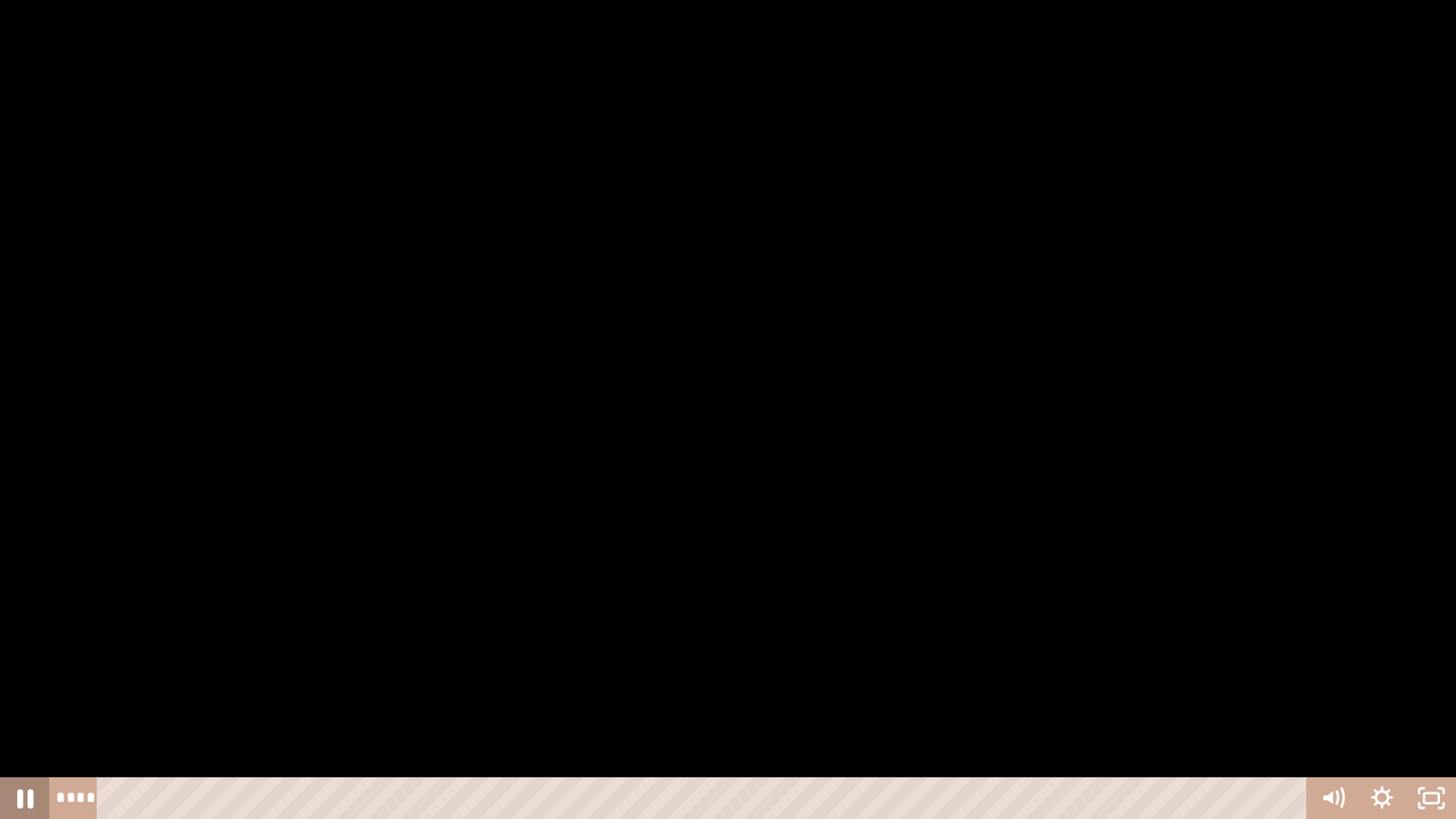click 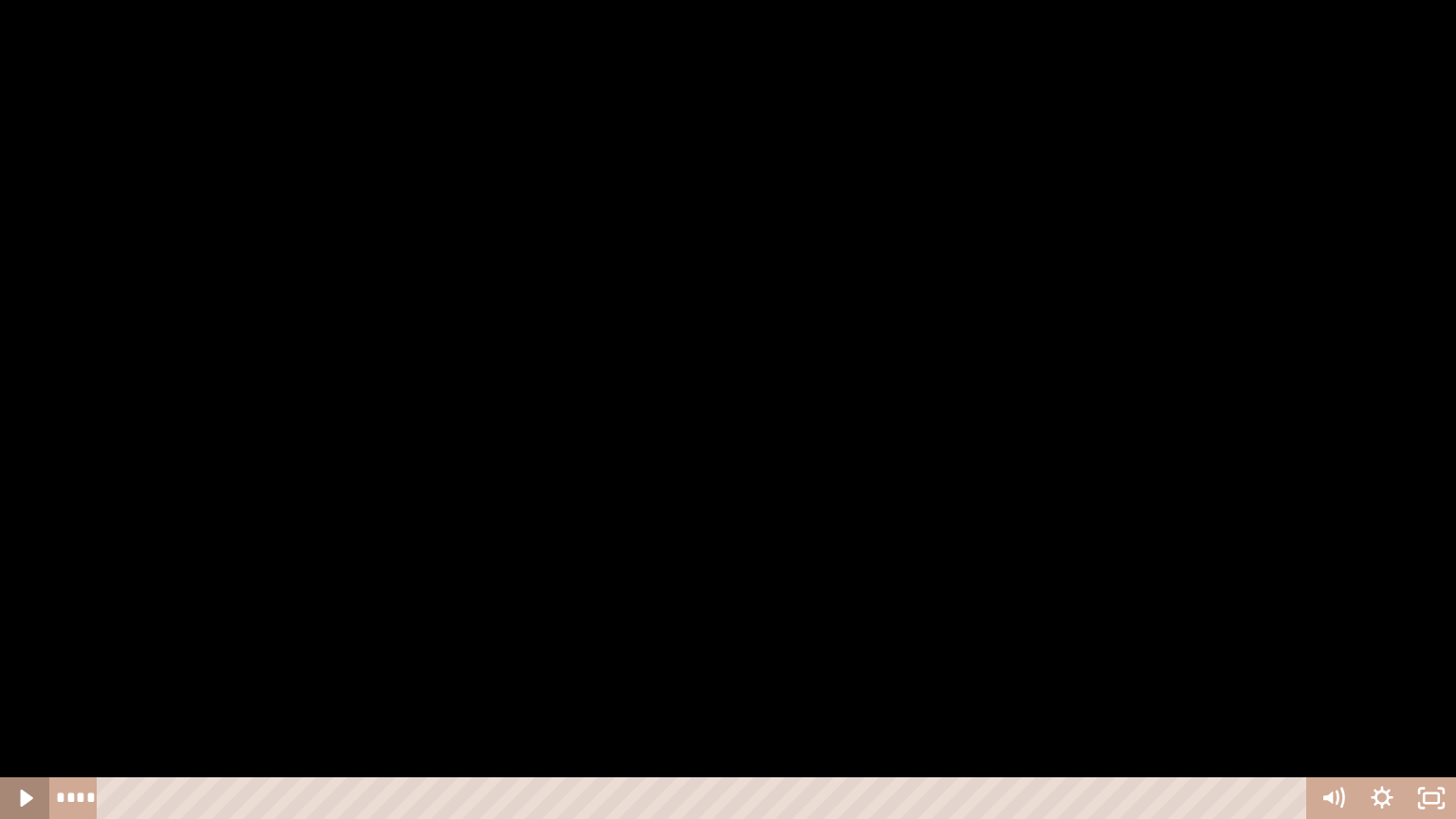 click 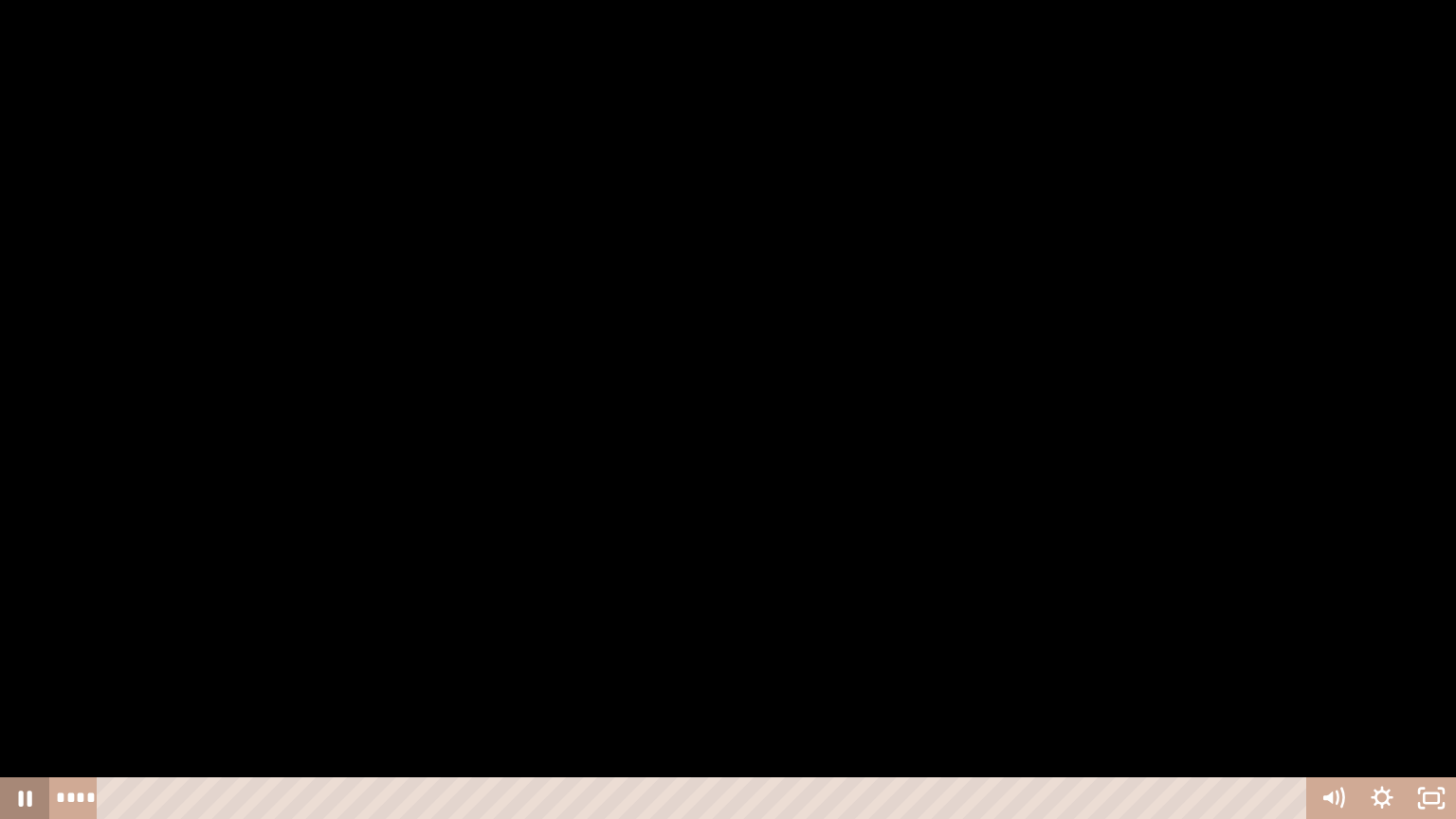 click 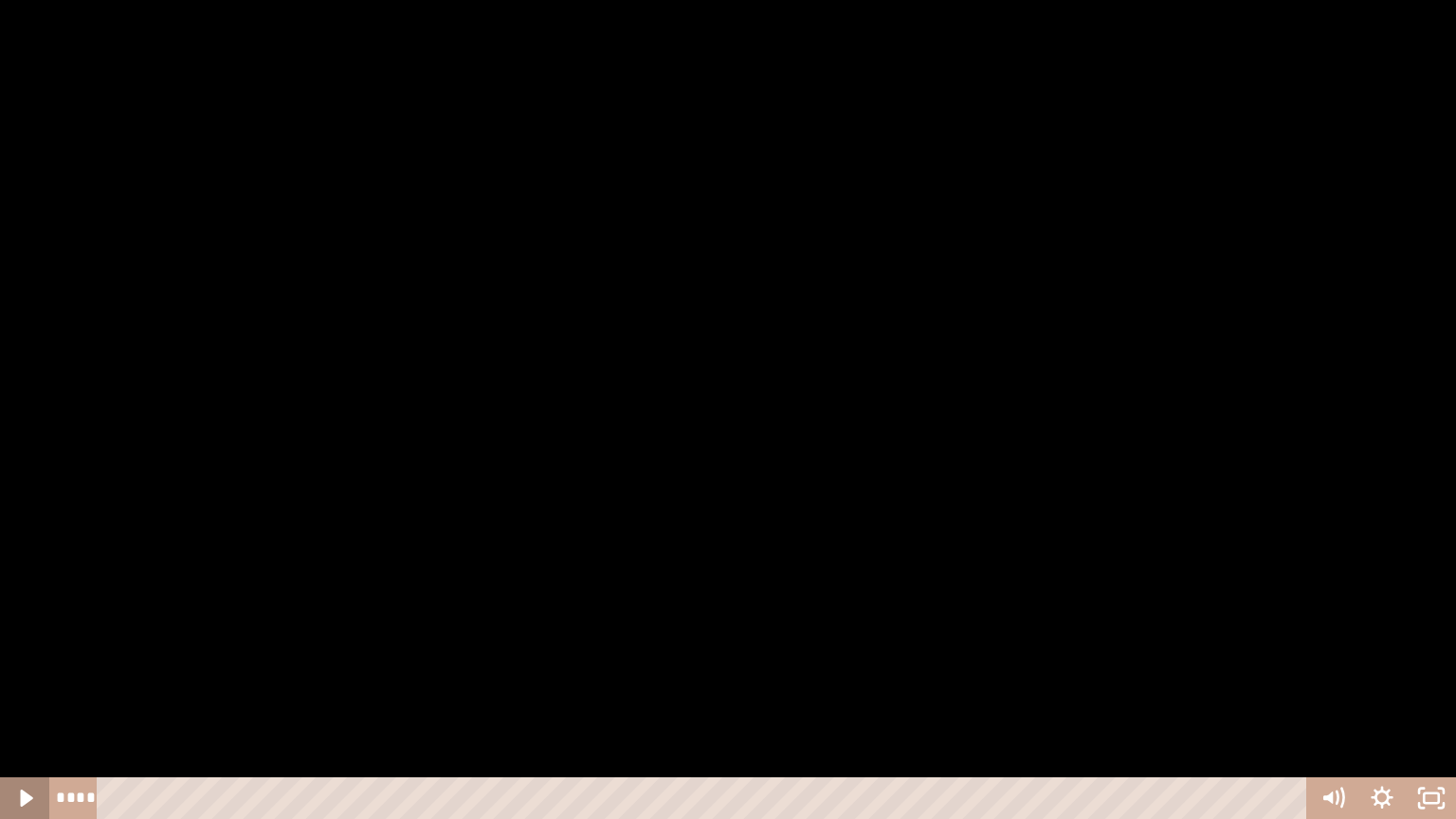 click 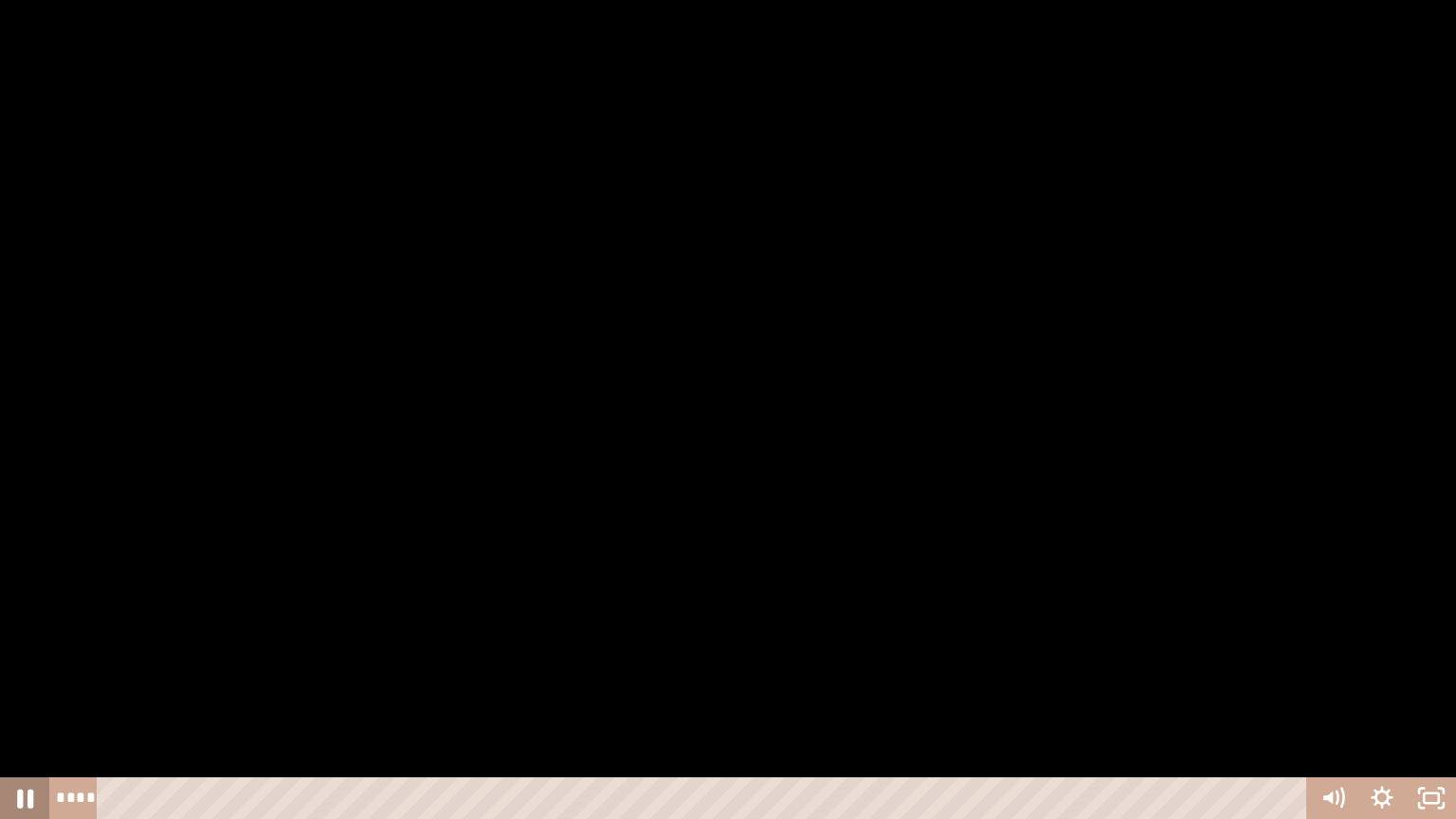click 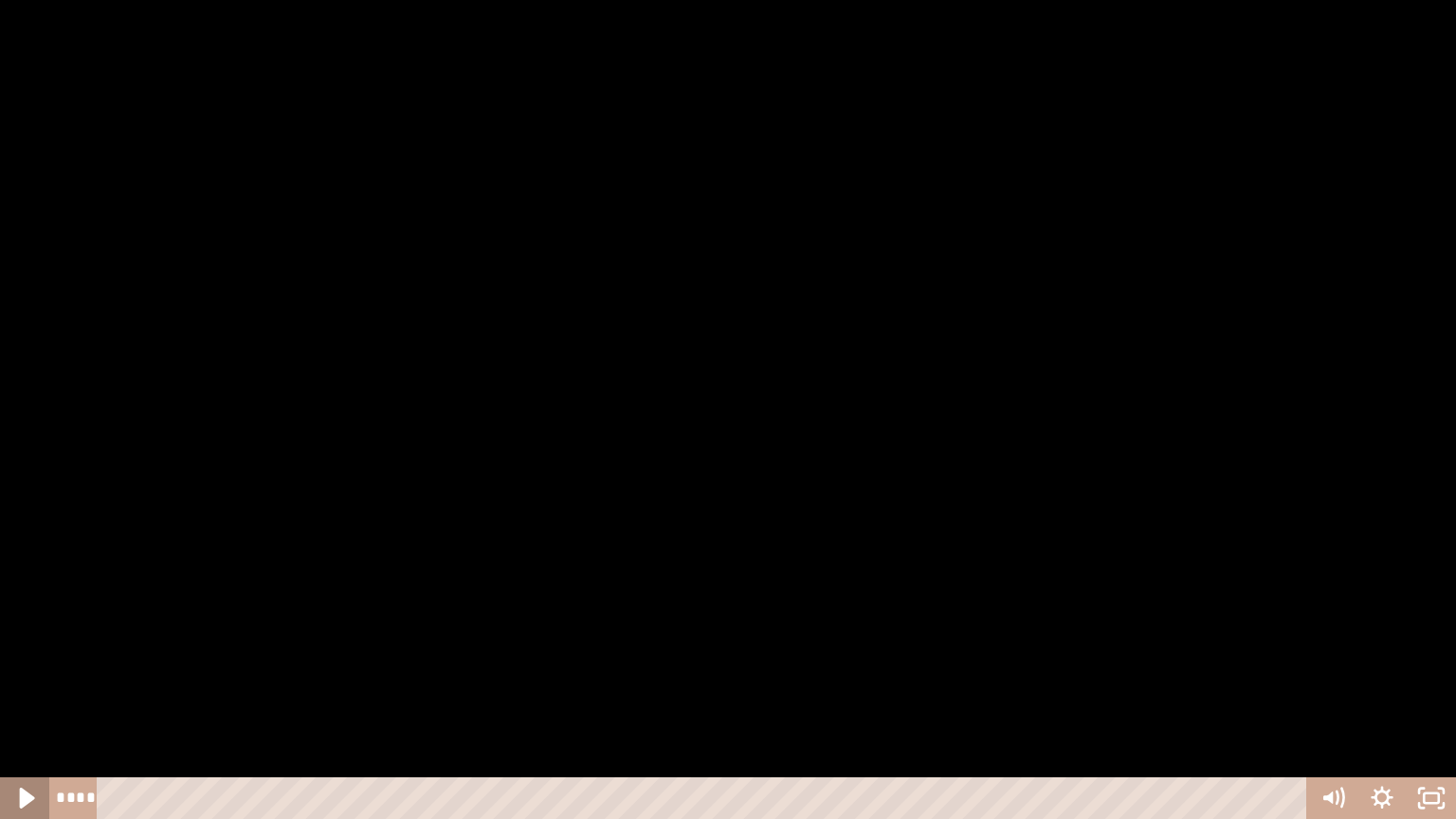 click 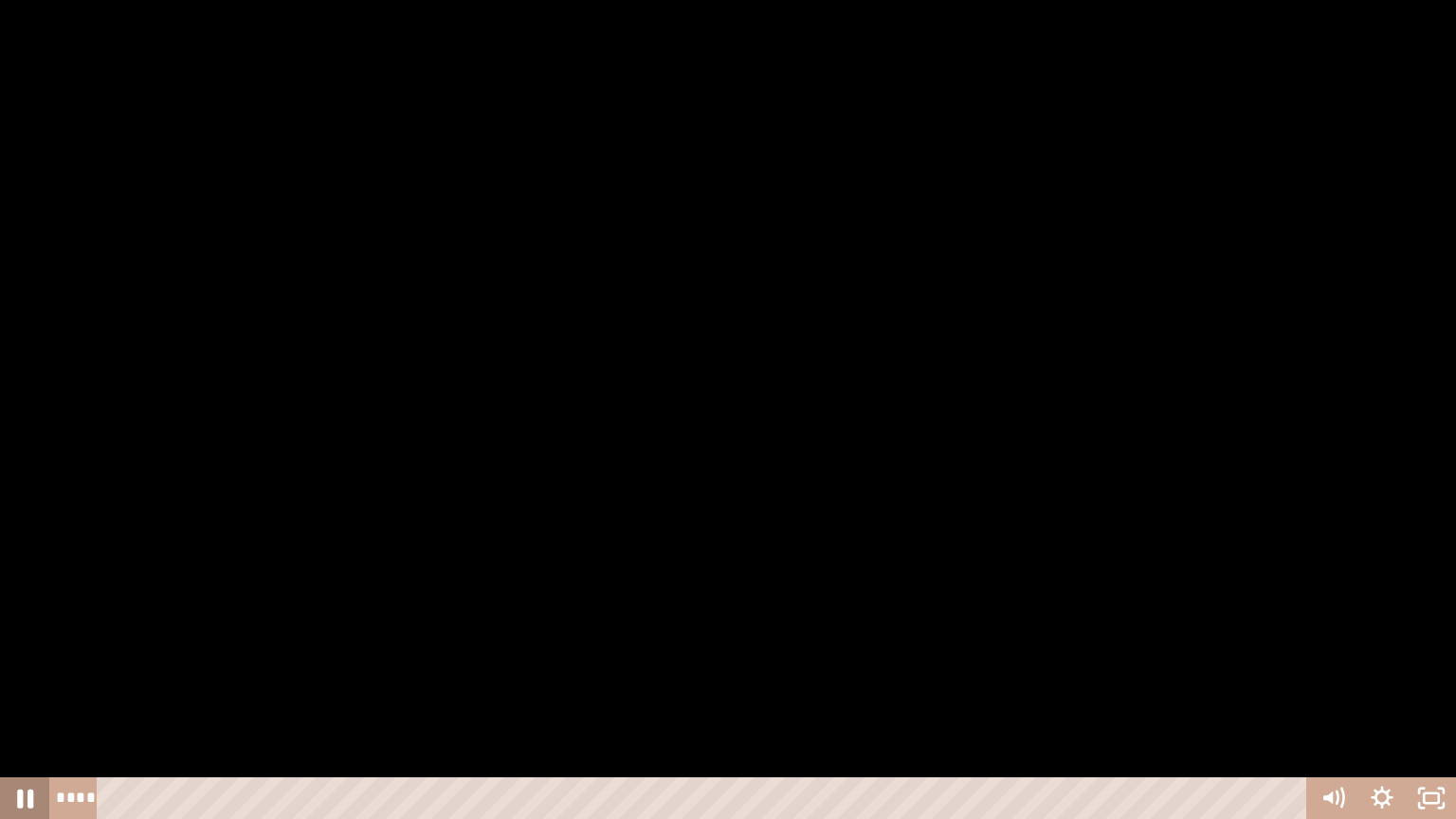 click 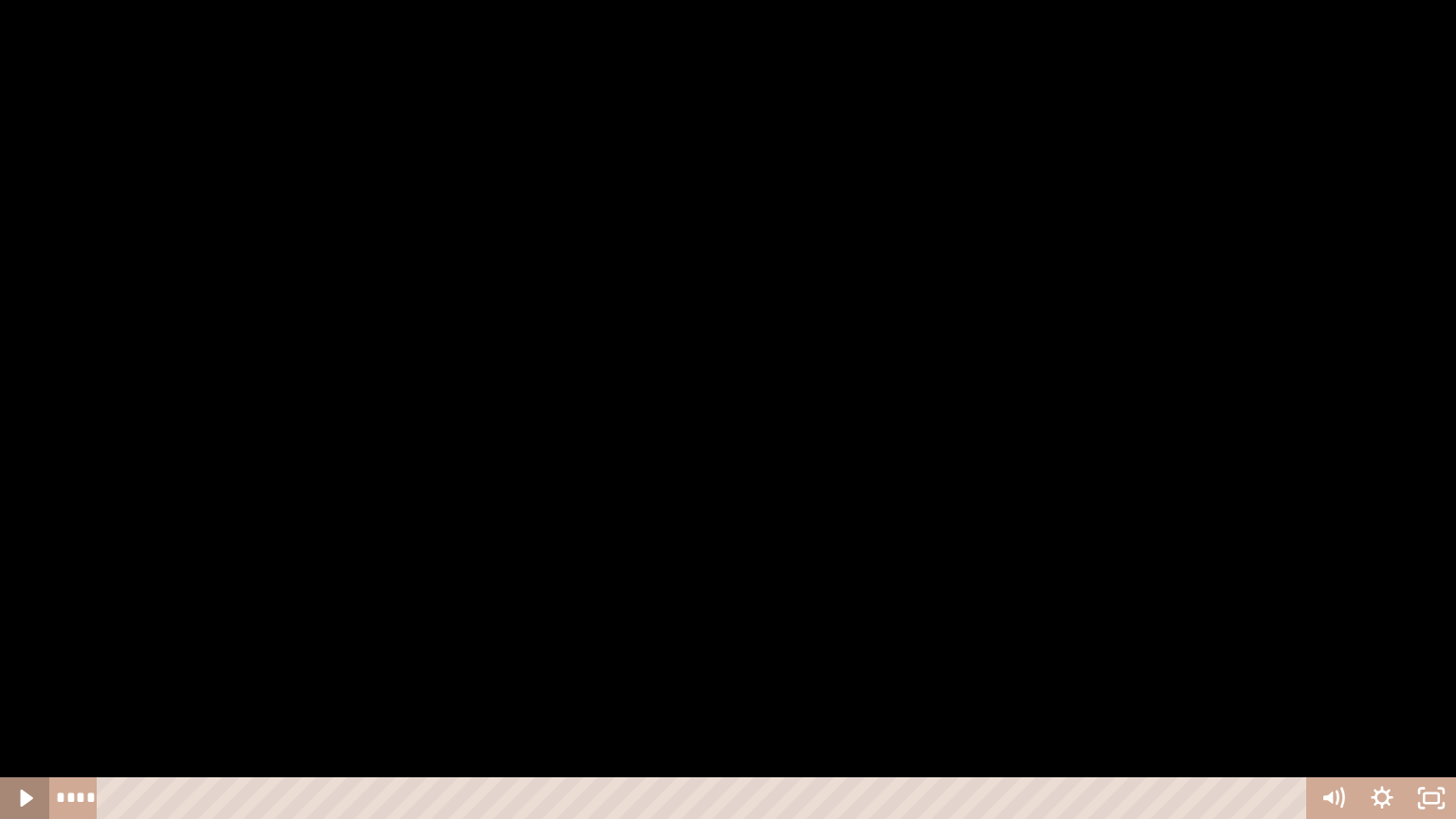 click 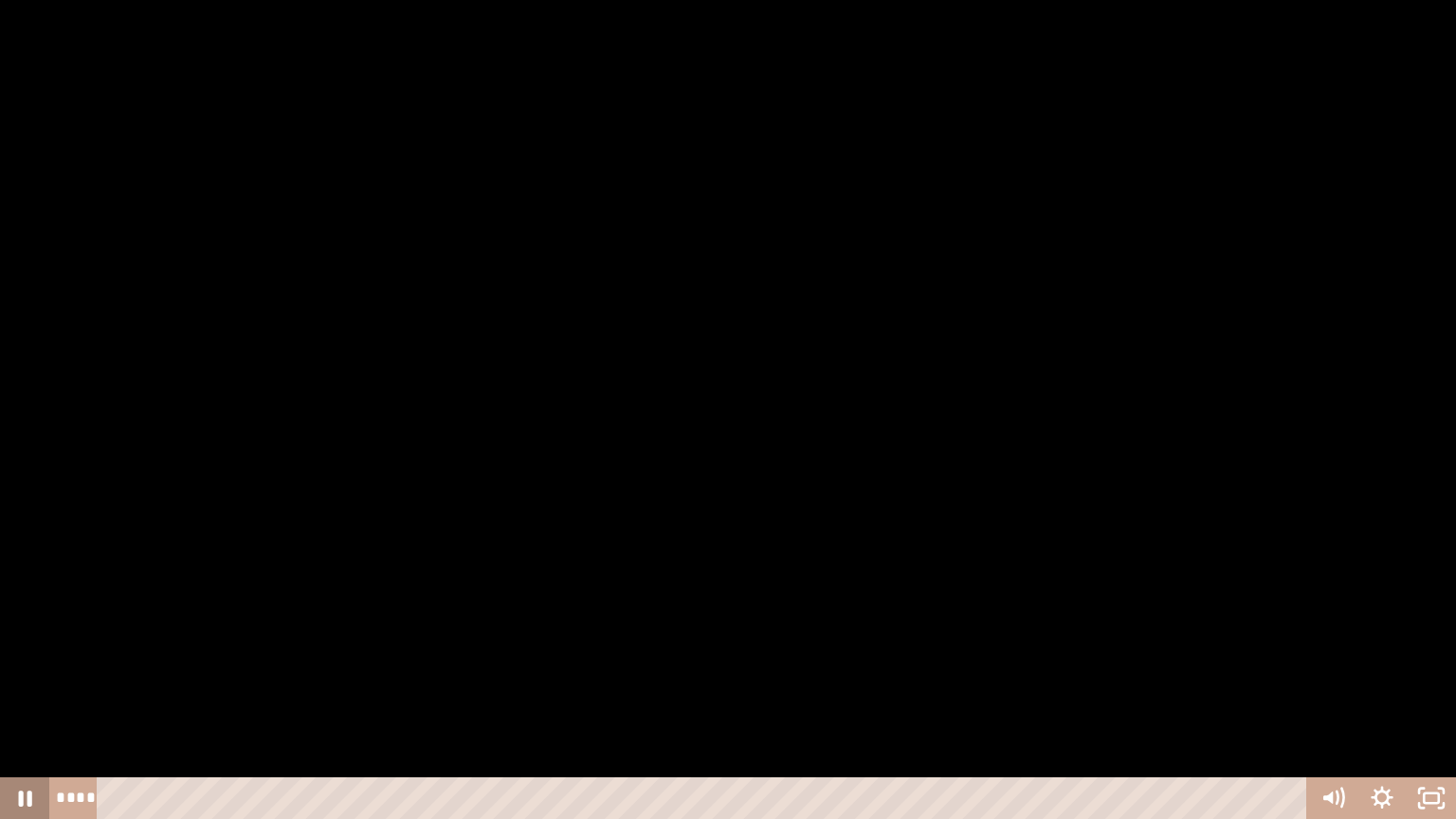 click 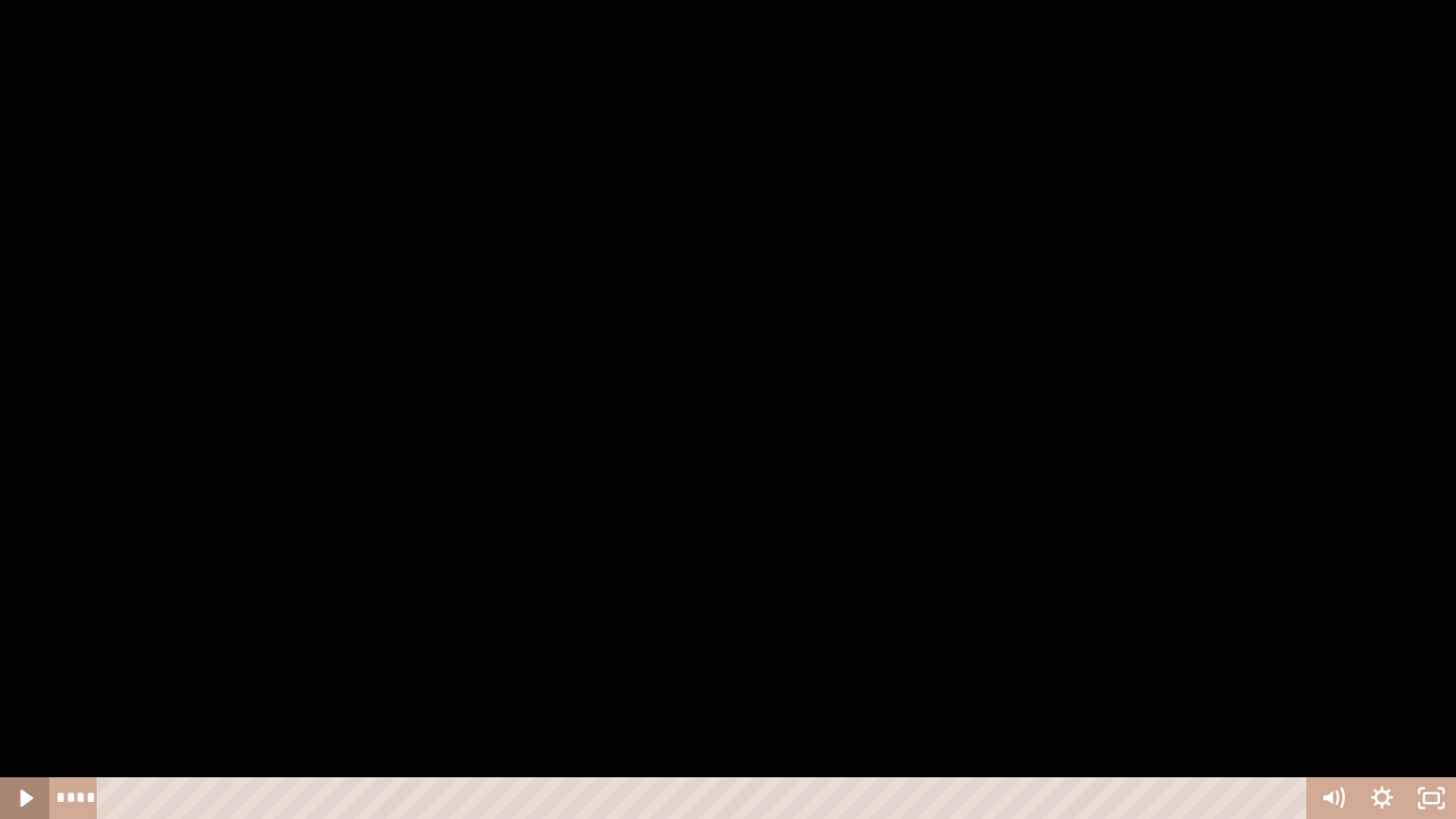 click 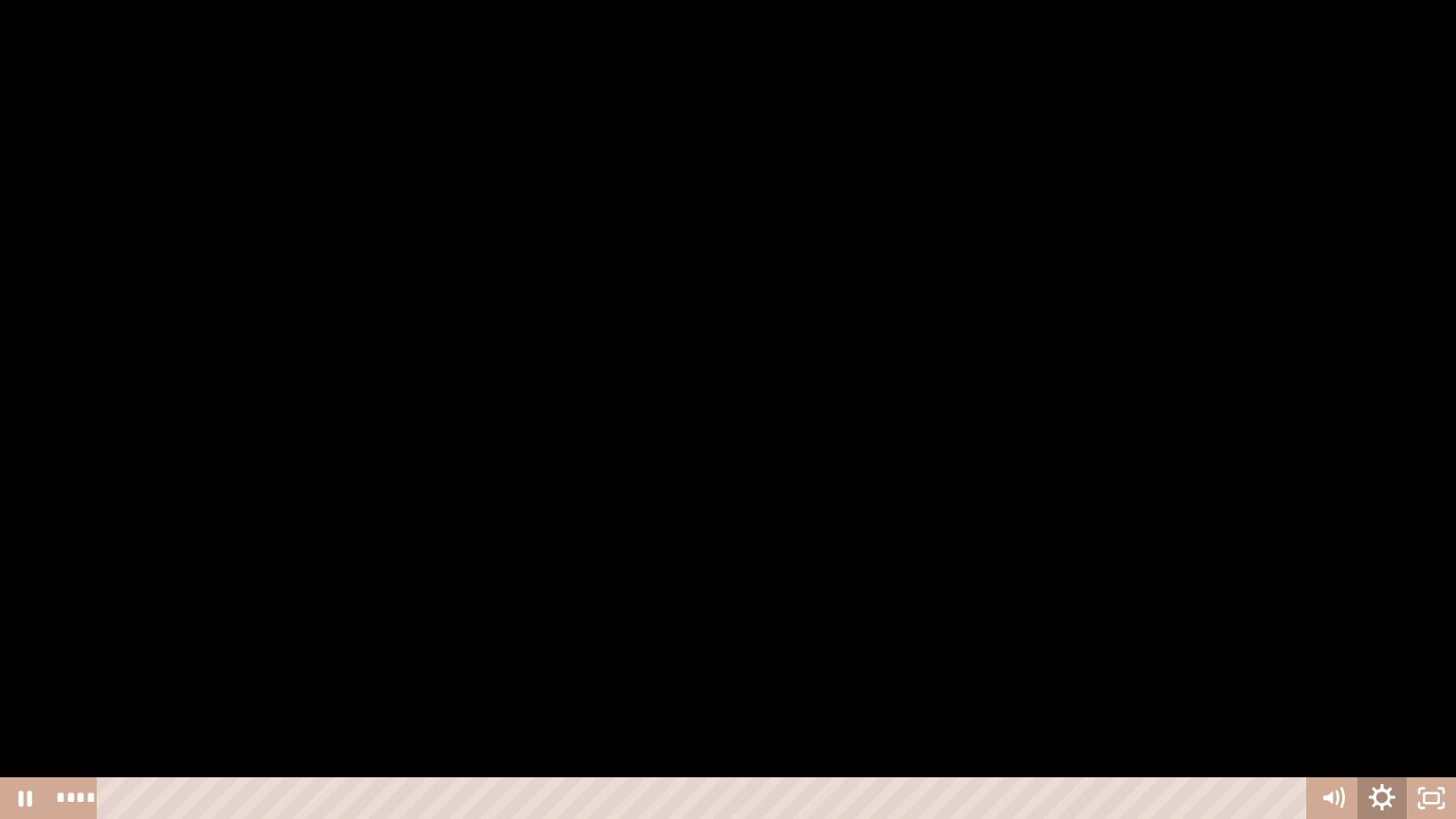 click 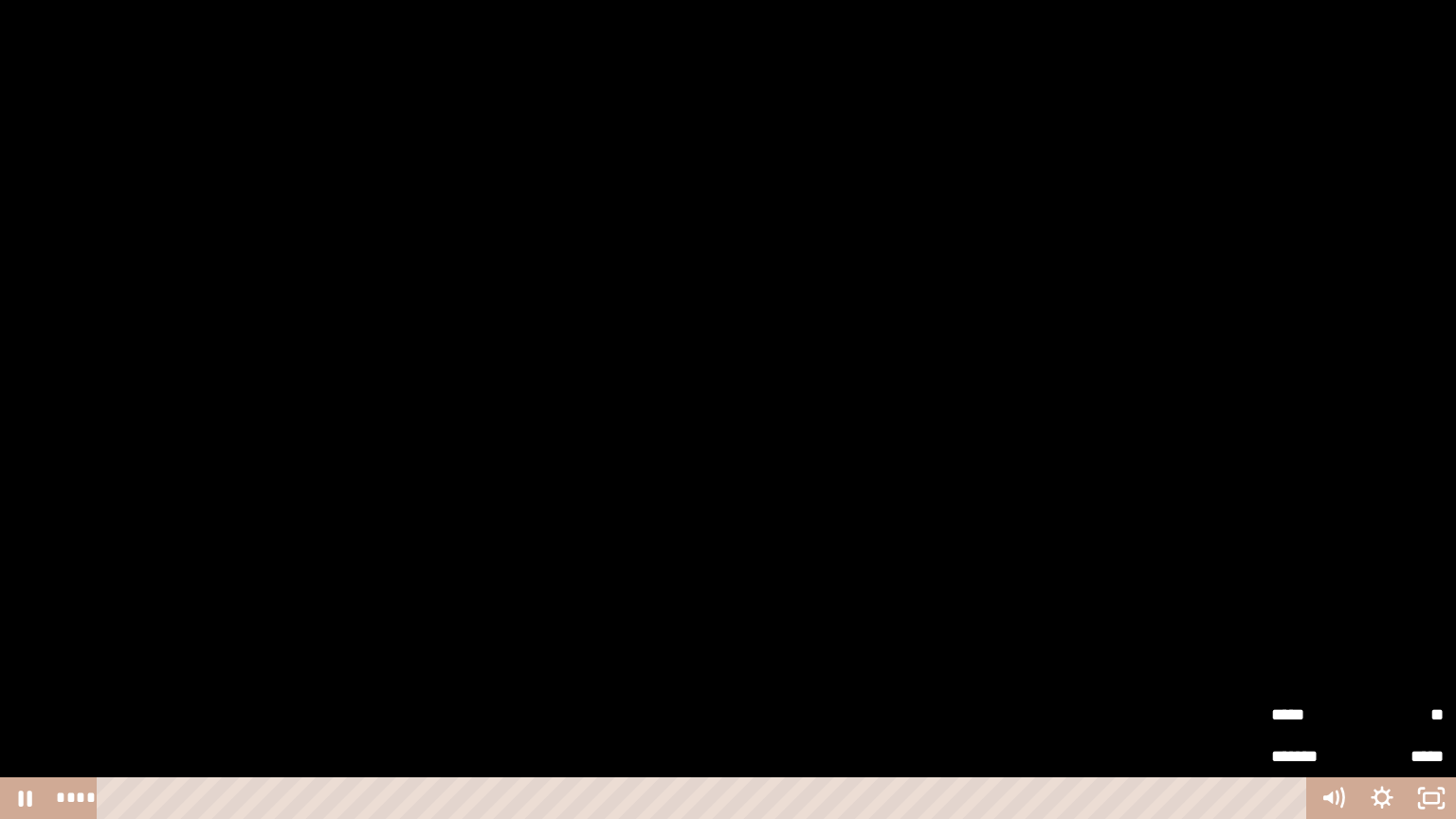 click on "**" at bounding box center (1400, 715) 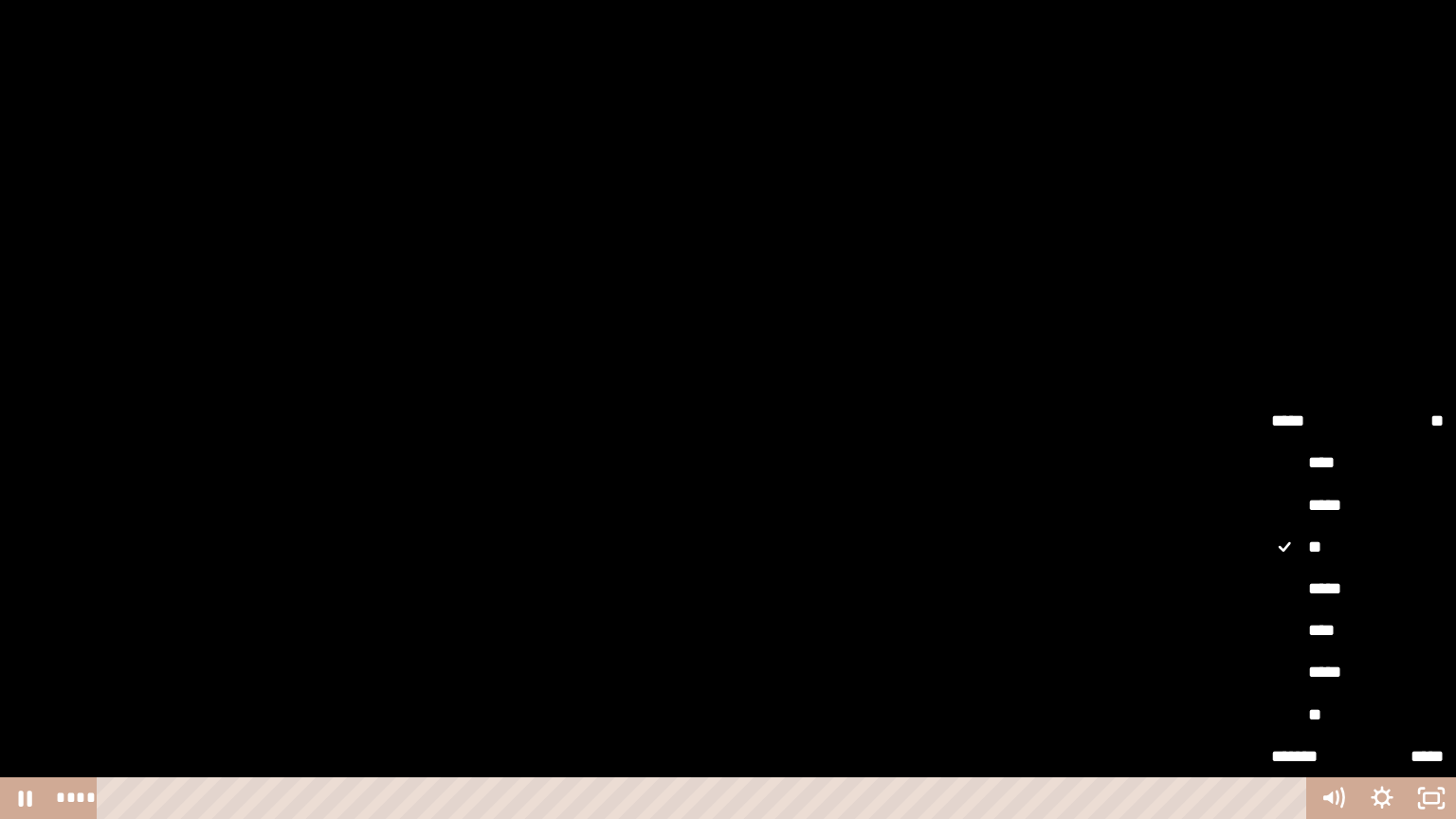 click on "*****" at bounding box center (1357, 590) 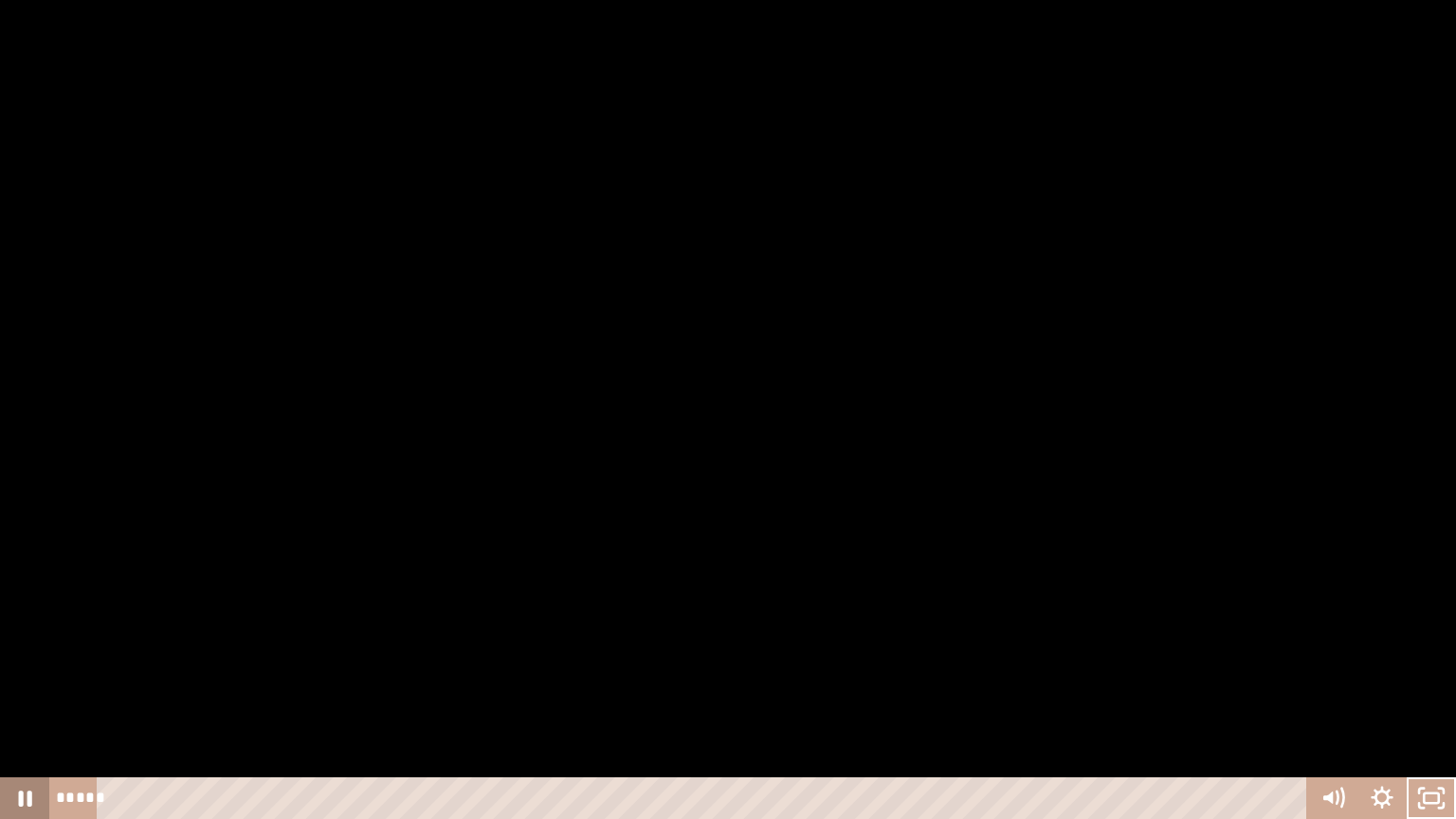 click 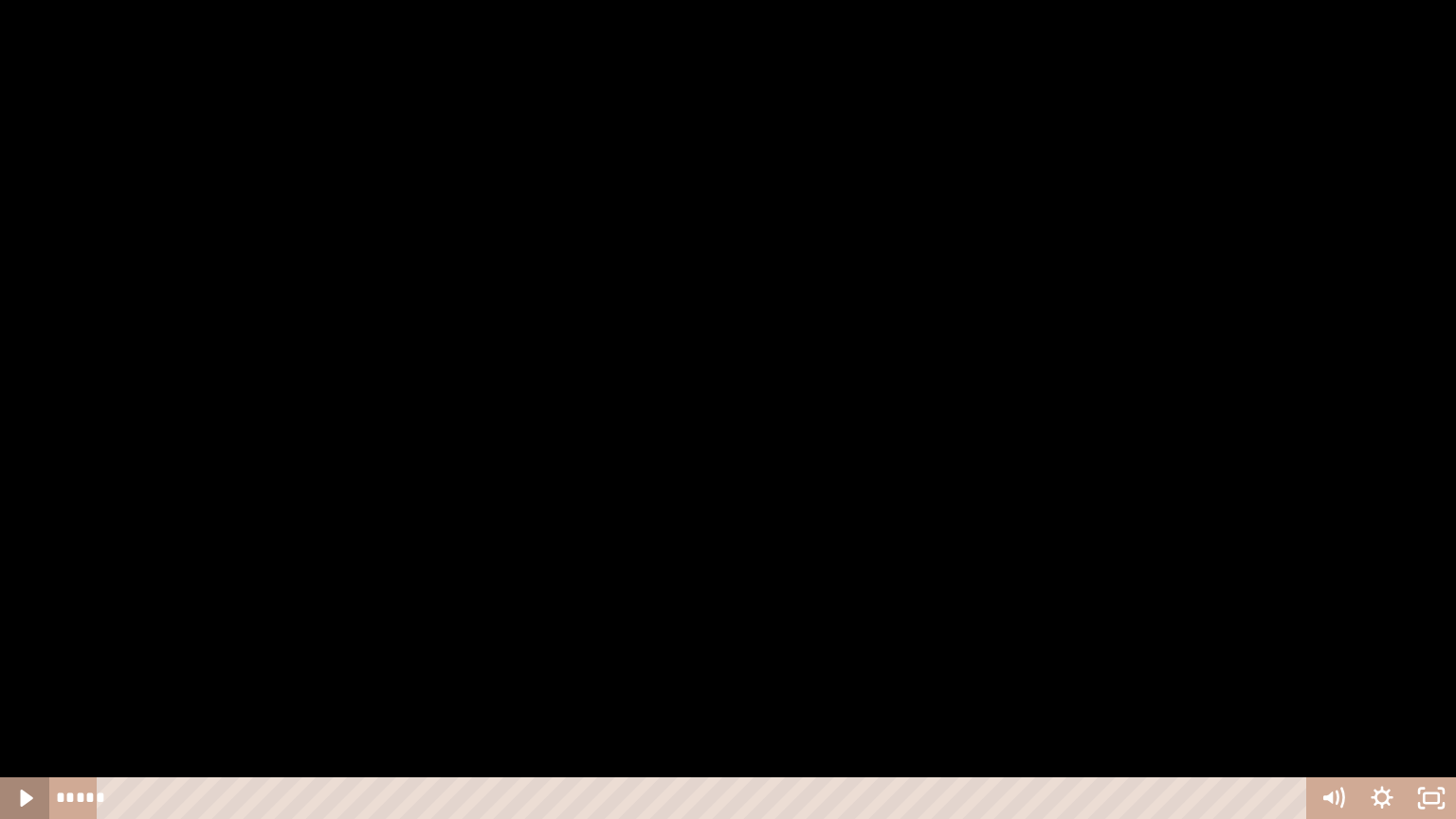 click 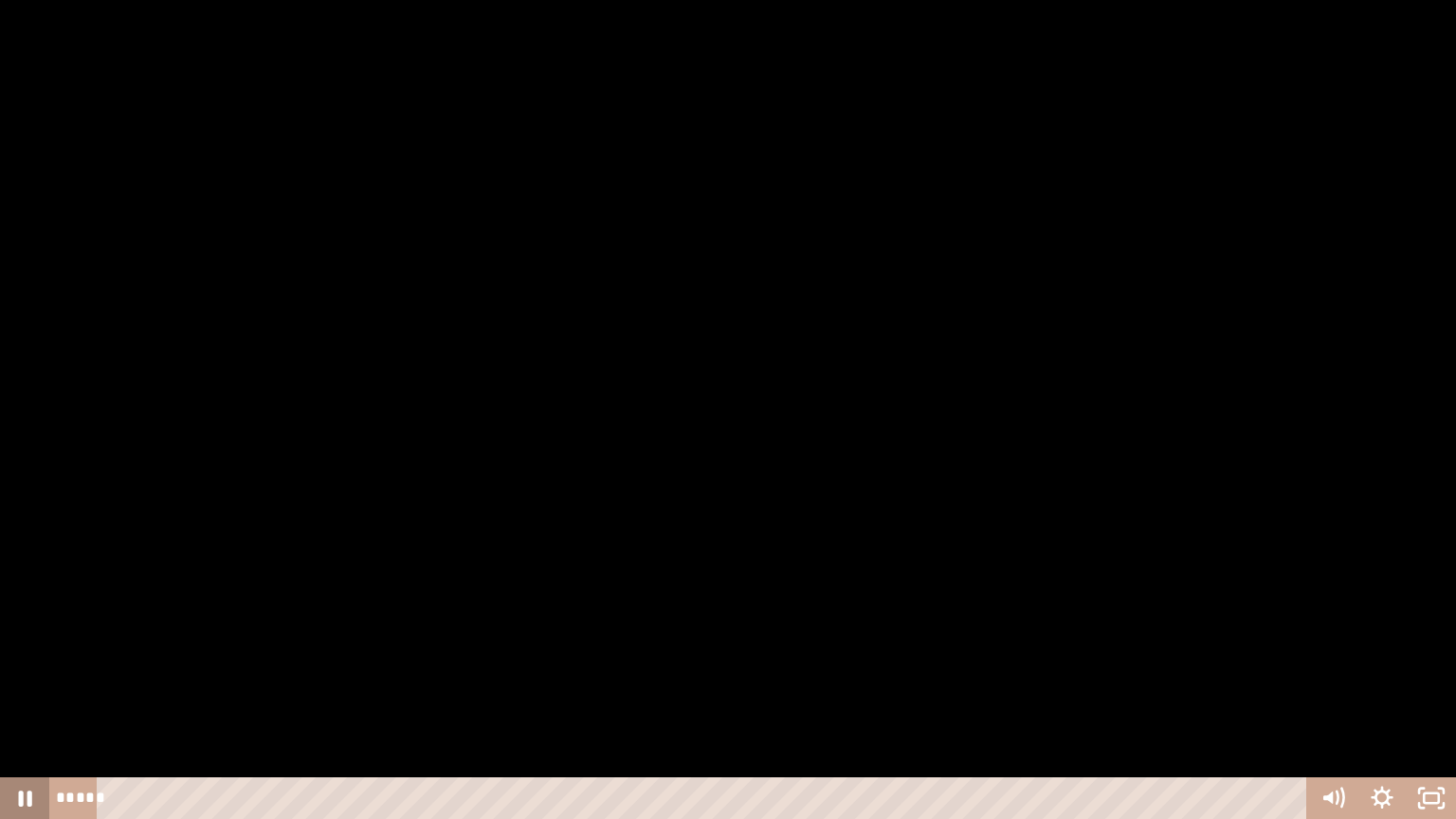 click 